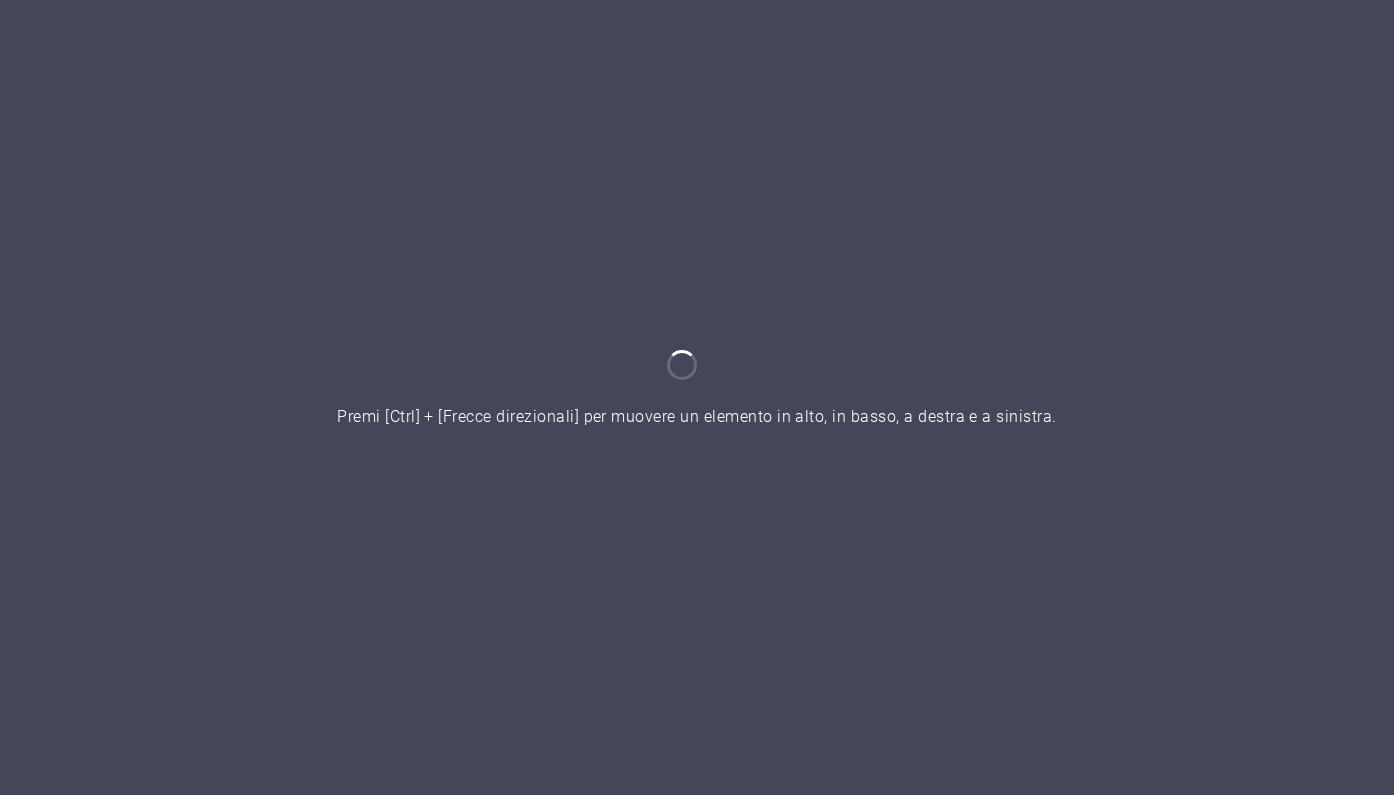 scroll, scrollTop: 0, scrollLeft: 0, axis: both 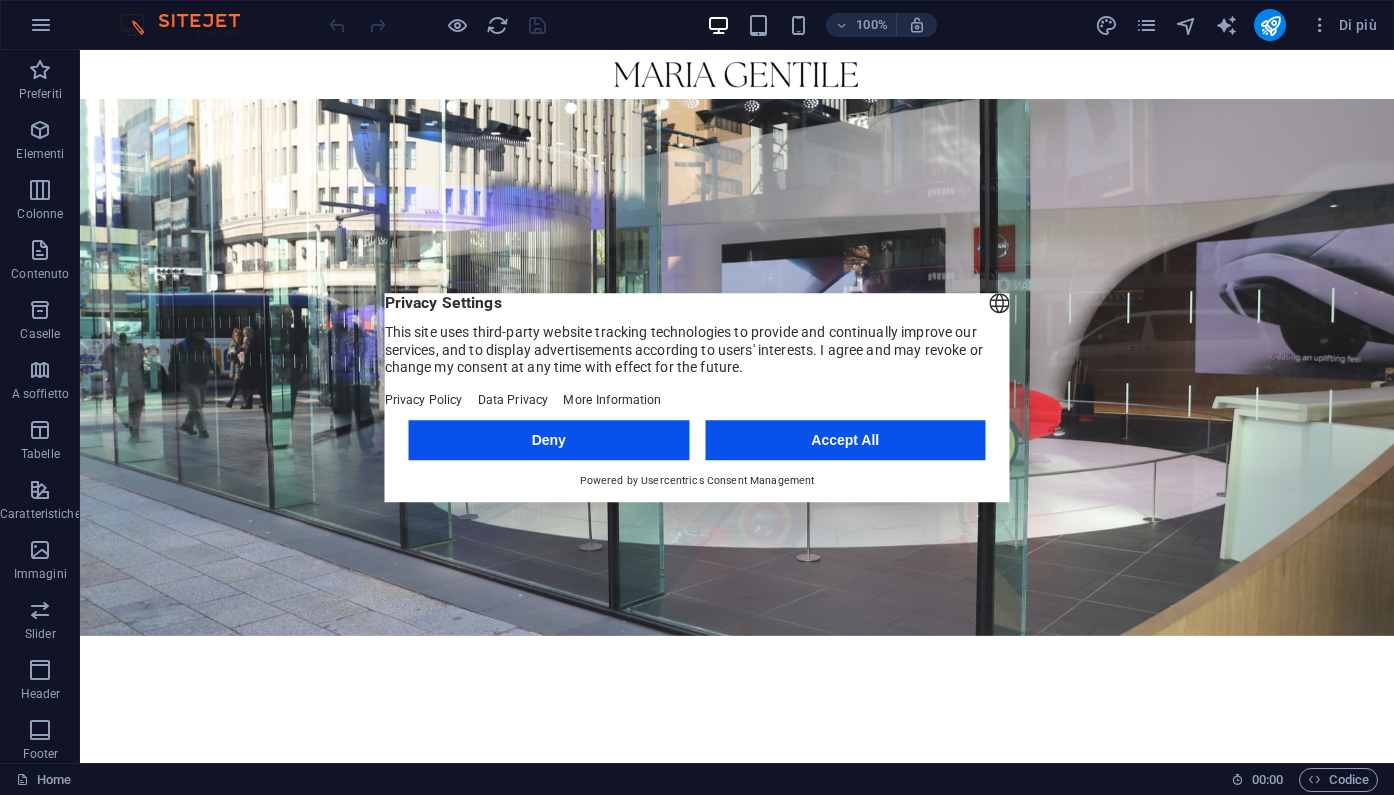 click on "Accept All" at bounding box center (845, 440) 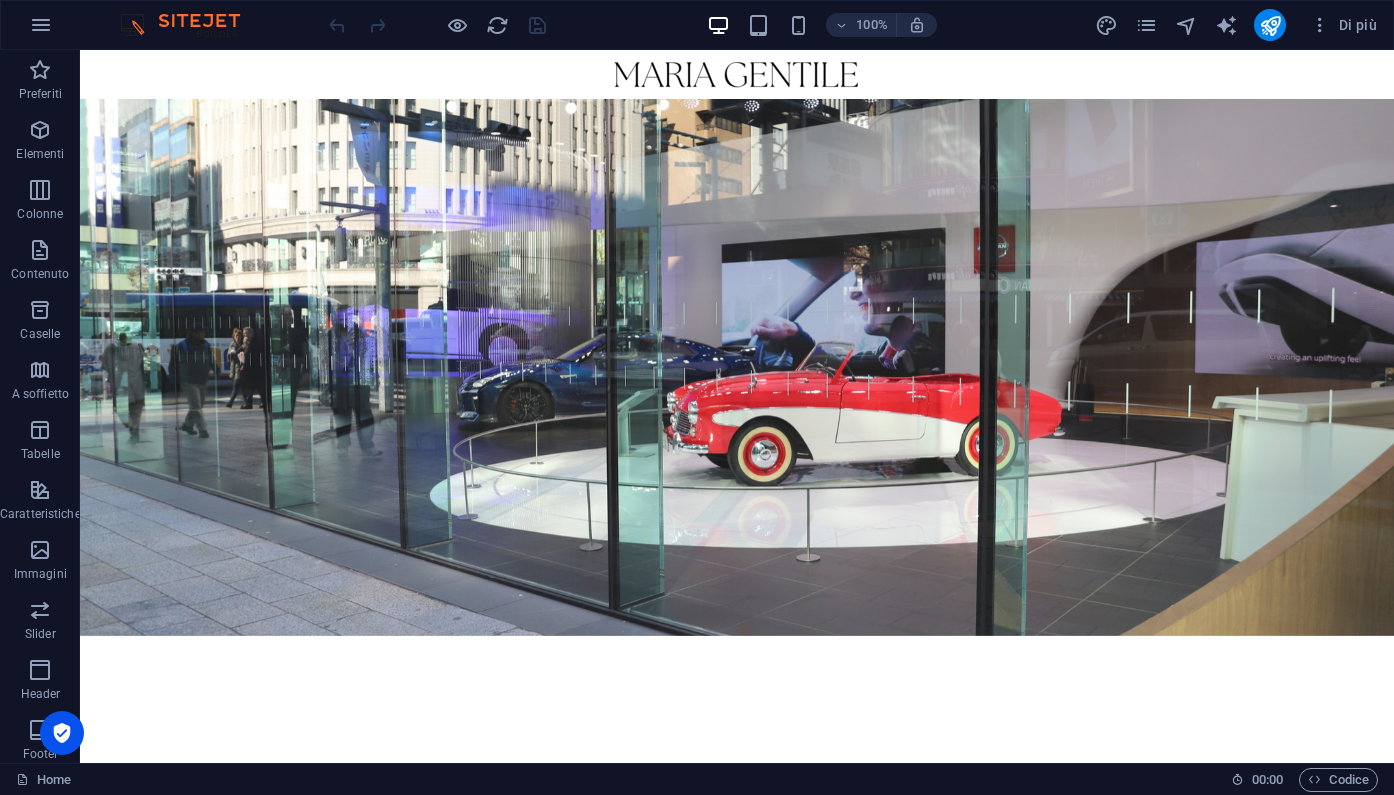 scroll, scrollTop: 7, scrollLeft: 0, axis: vertical 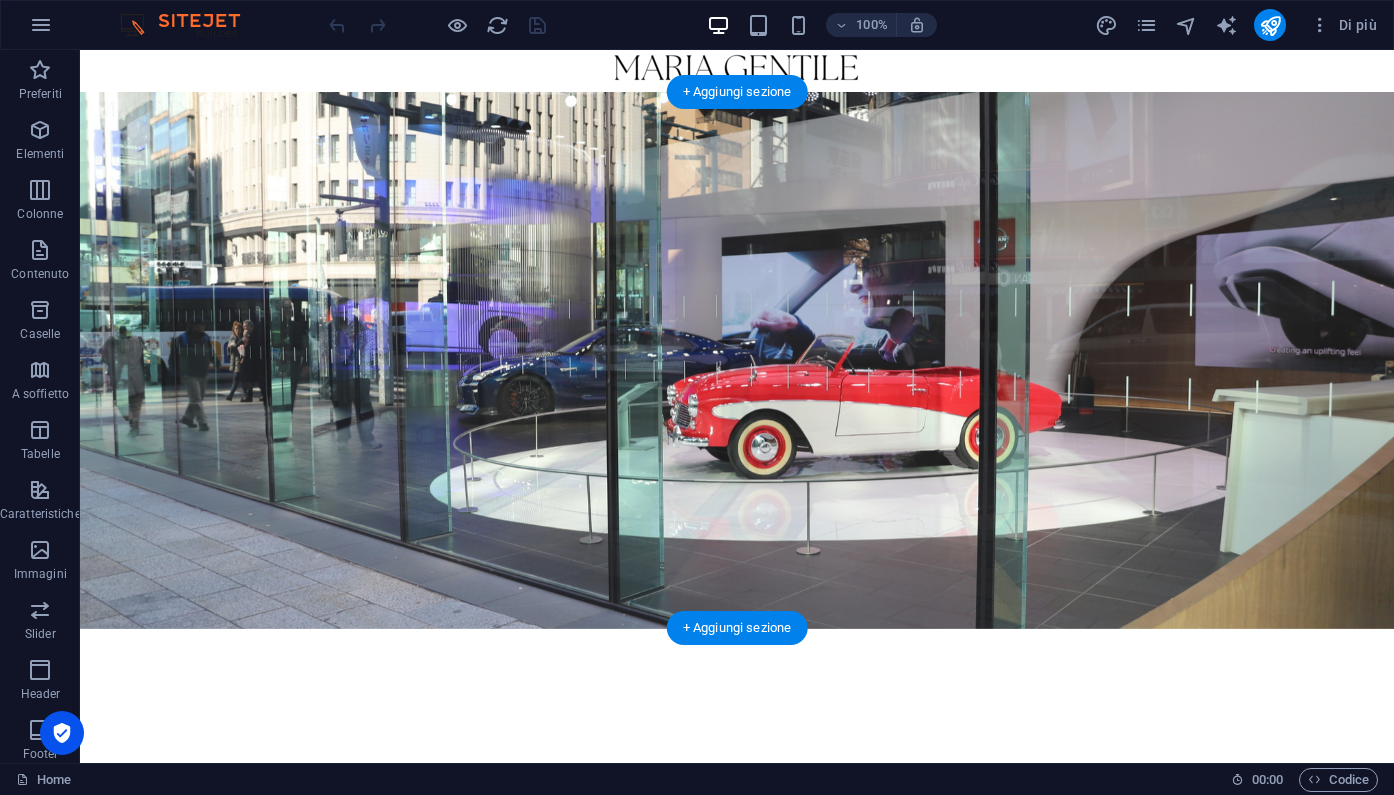 click at bounding box center (737, 360) 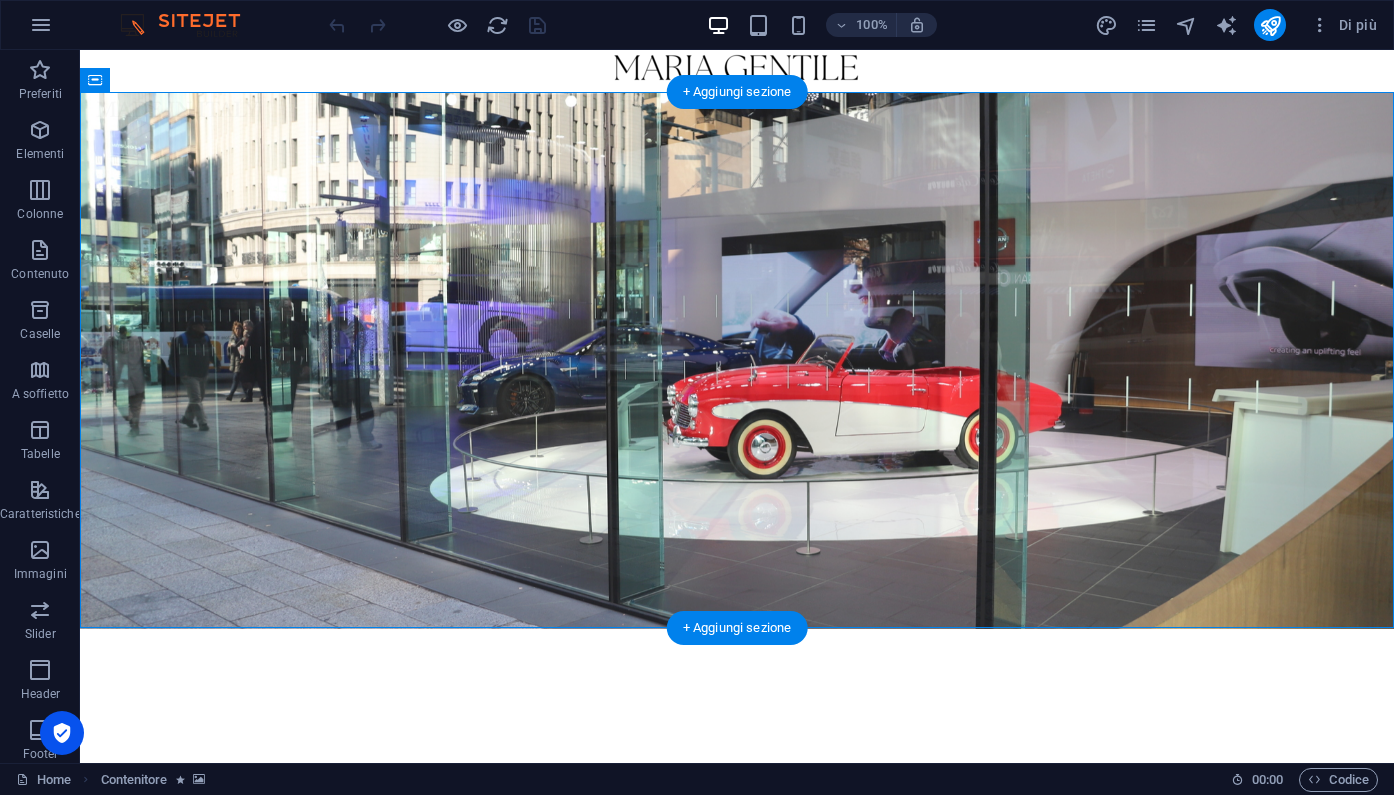 scroll, scrollTop: 23, scrollLeft: 0, axis: vertical 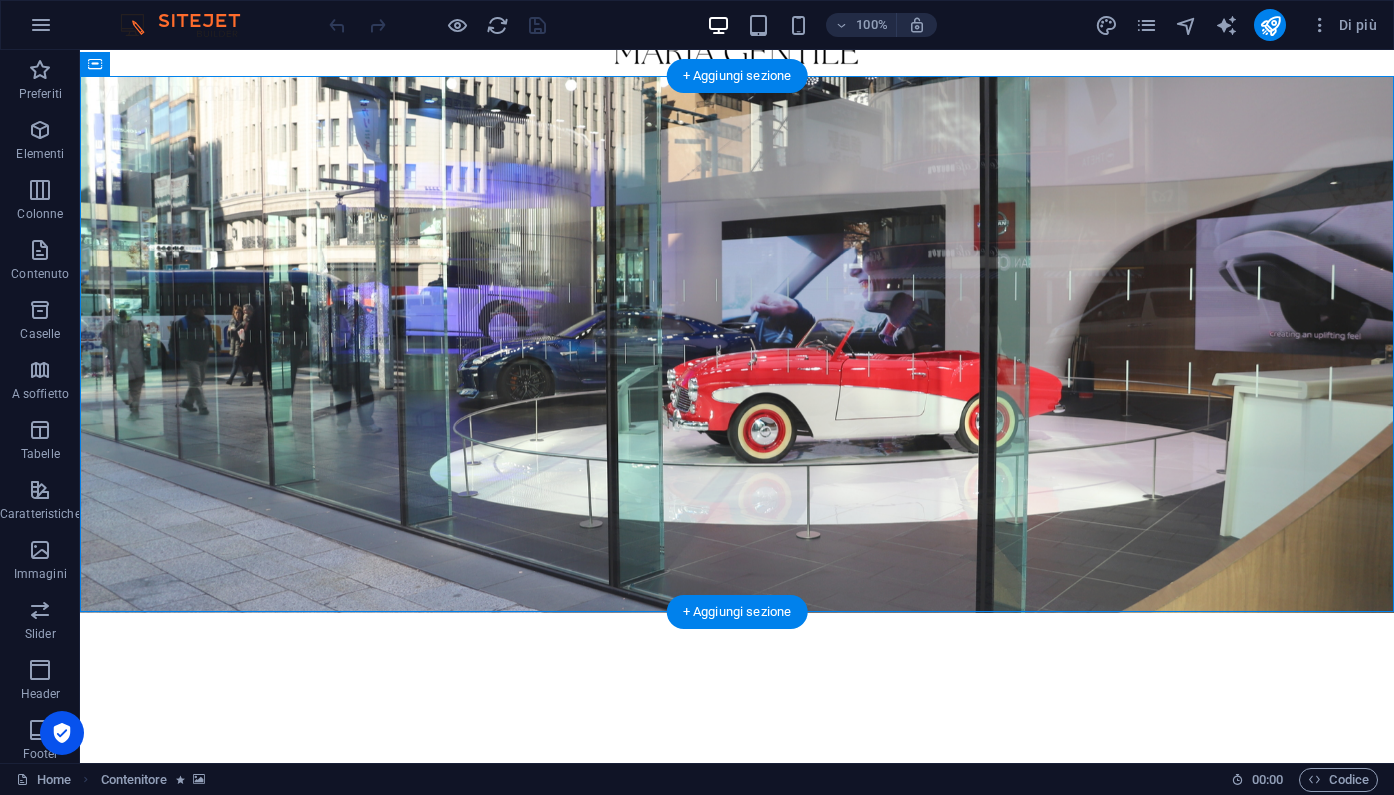 click at bounding box center [737, 344] 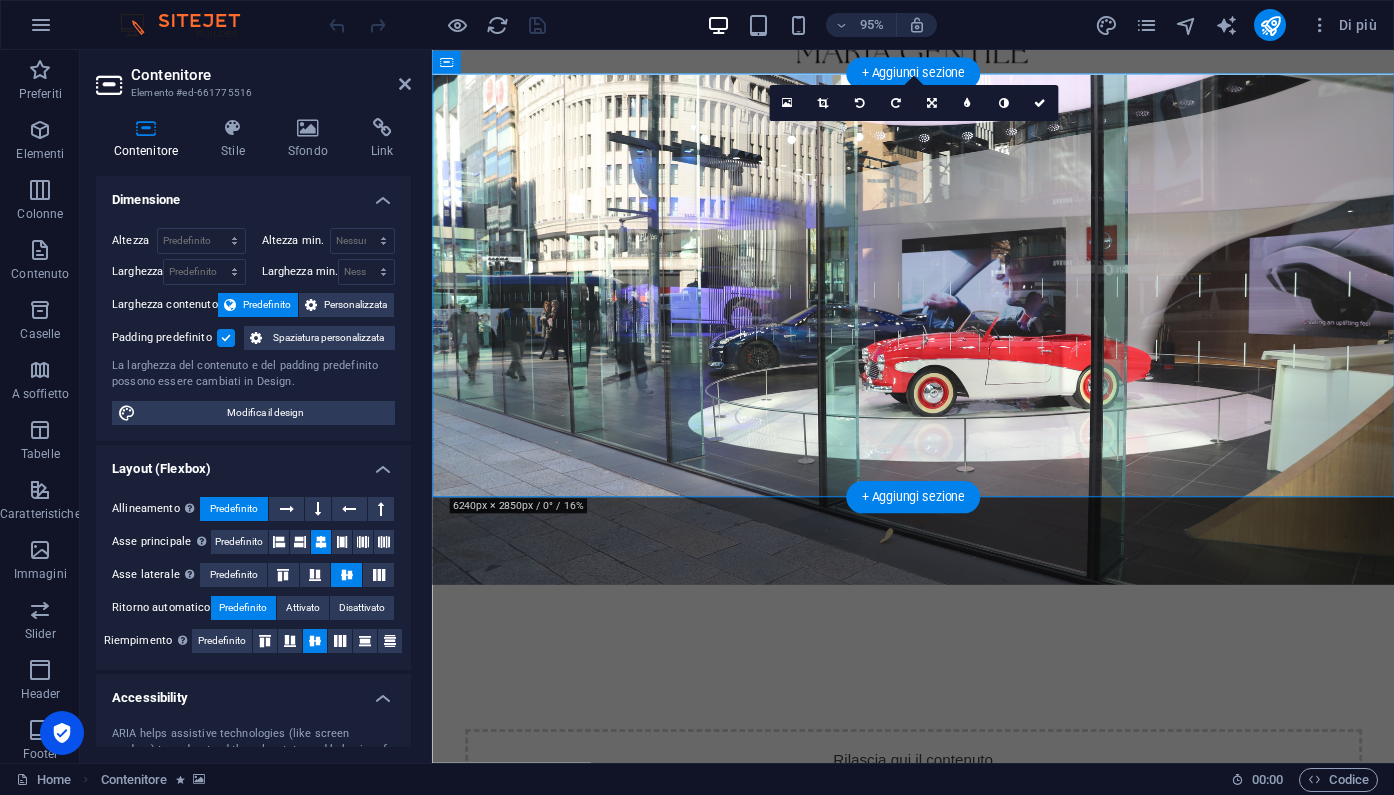 scroll, scrollTop: 24, scrollLeft: 0, axis: vertical 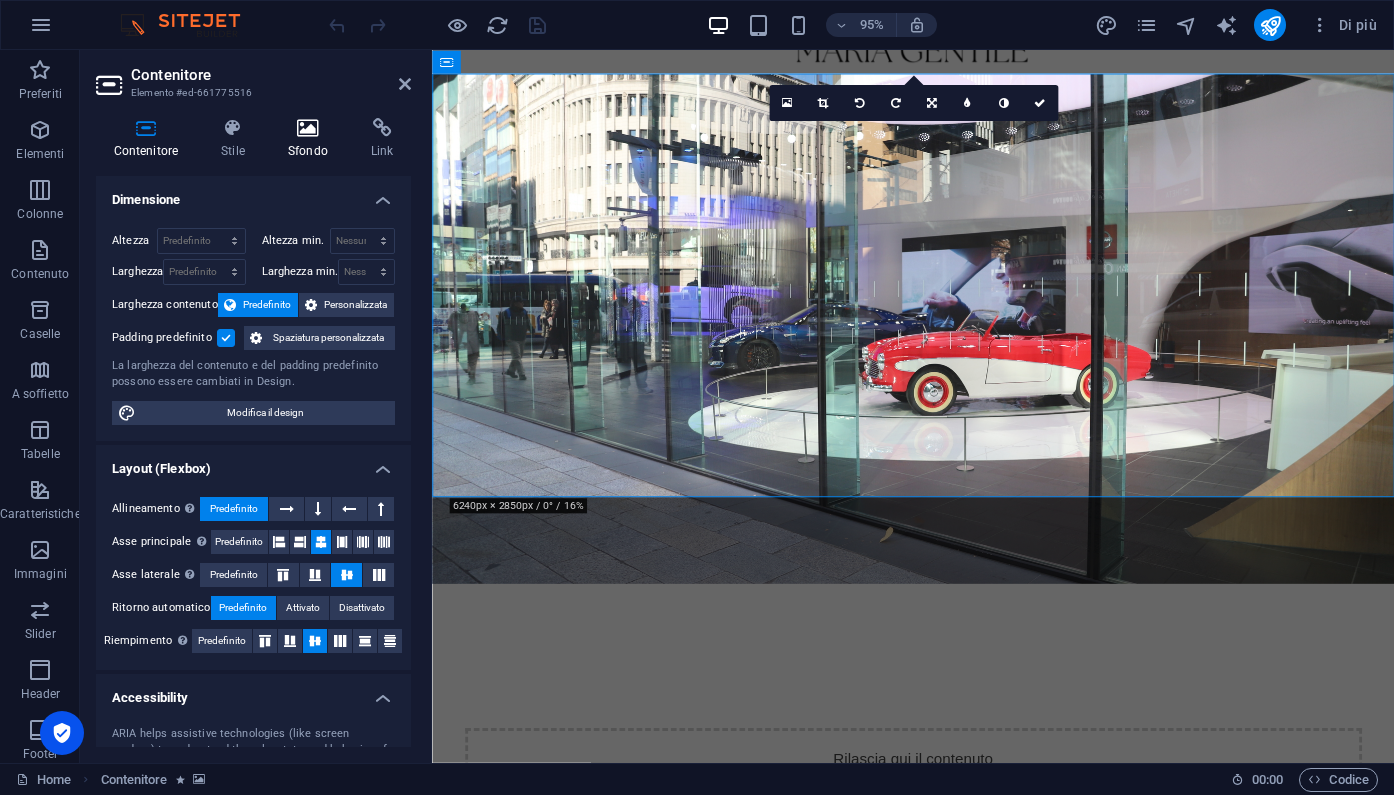 click at bounding box center [307, 128] 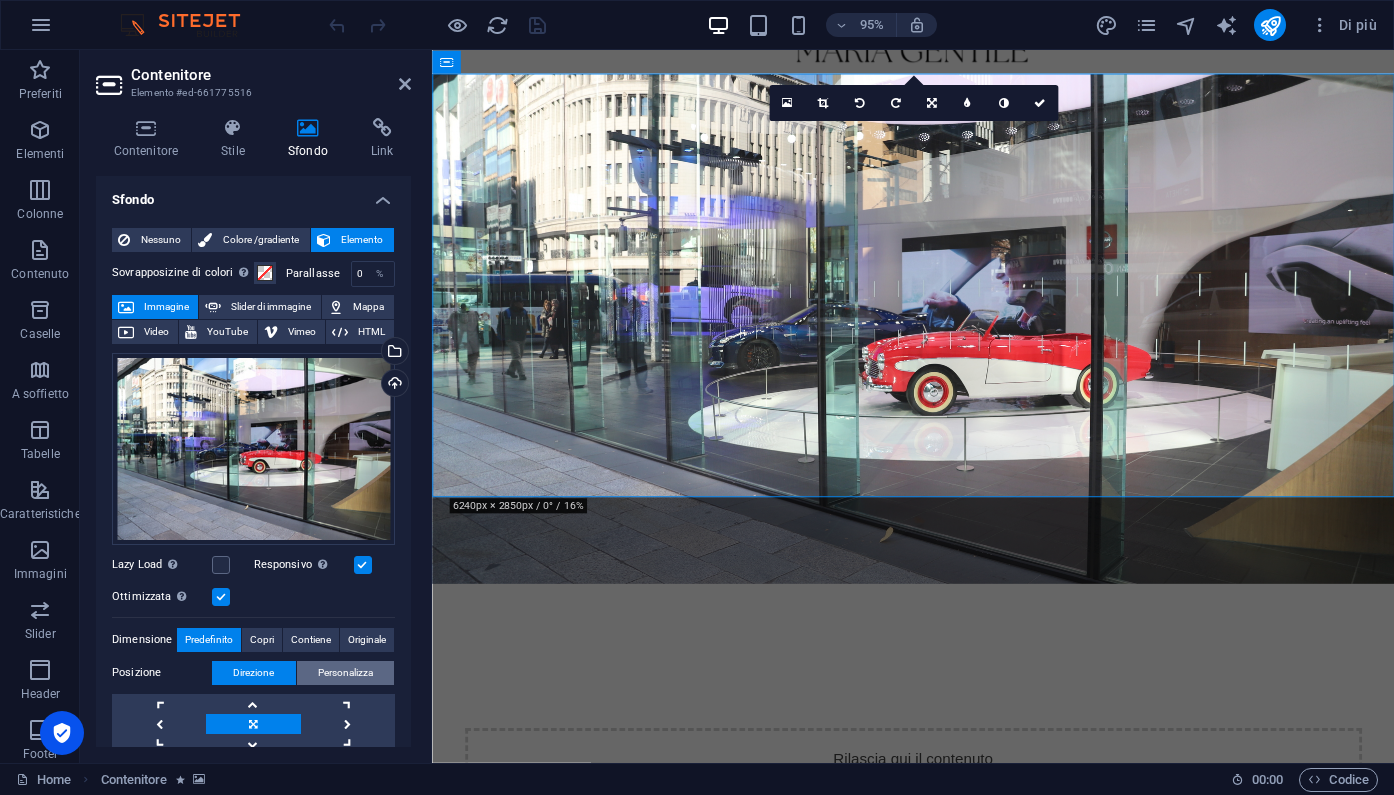 scroll, scrollTop: 0, scrollLeft: 0, axis: both 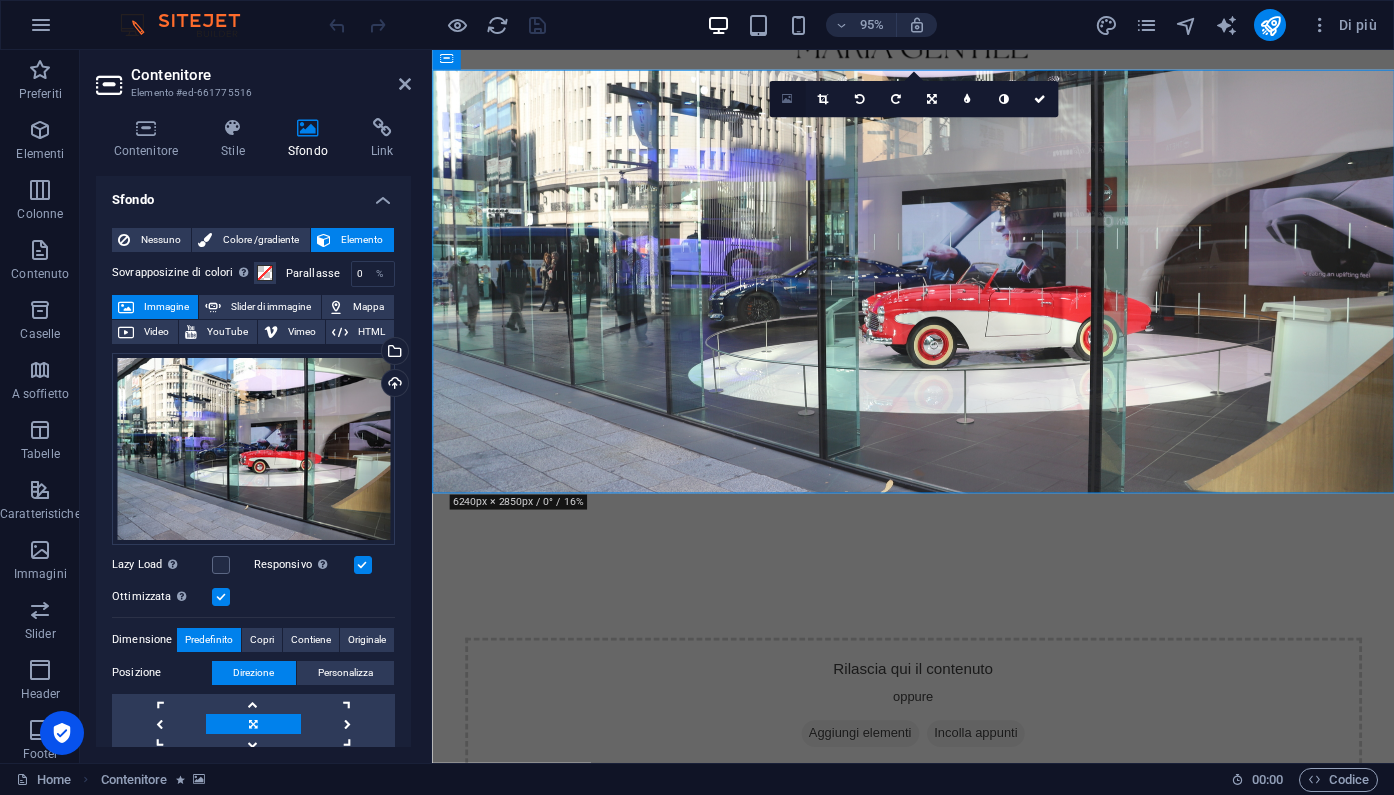 click at bounding box center (787, 99) 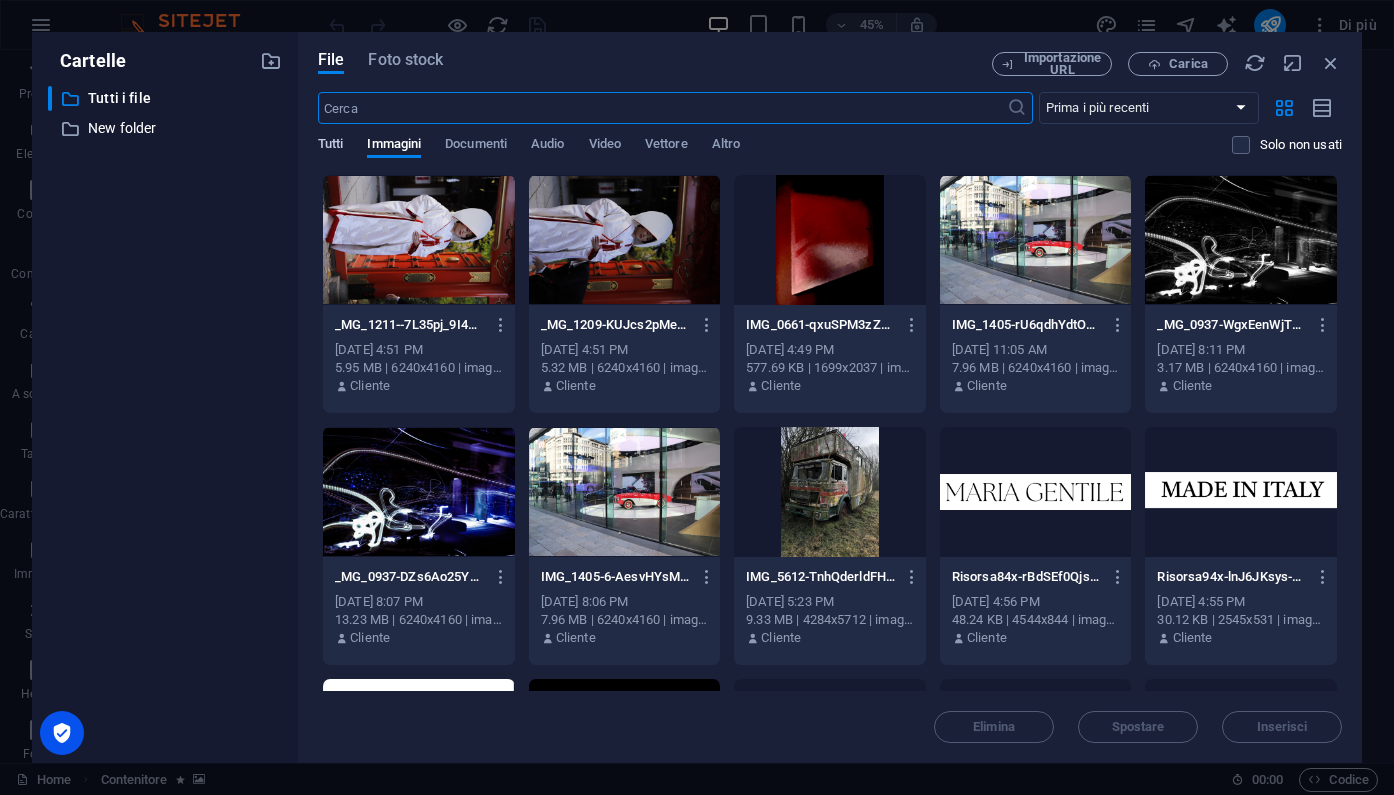click on "Tutti" at bounding box center [330, 146] 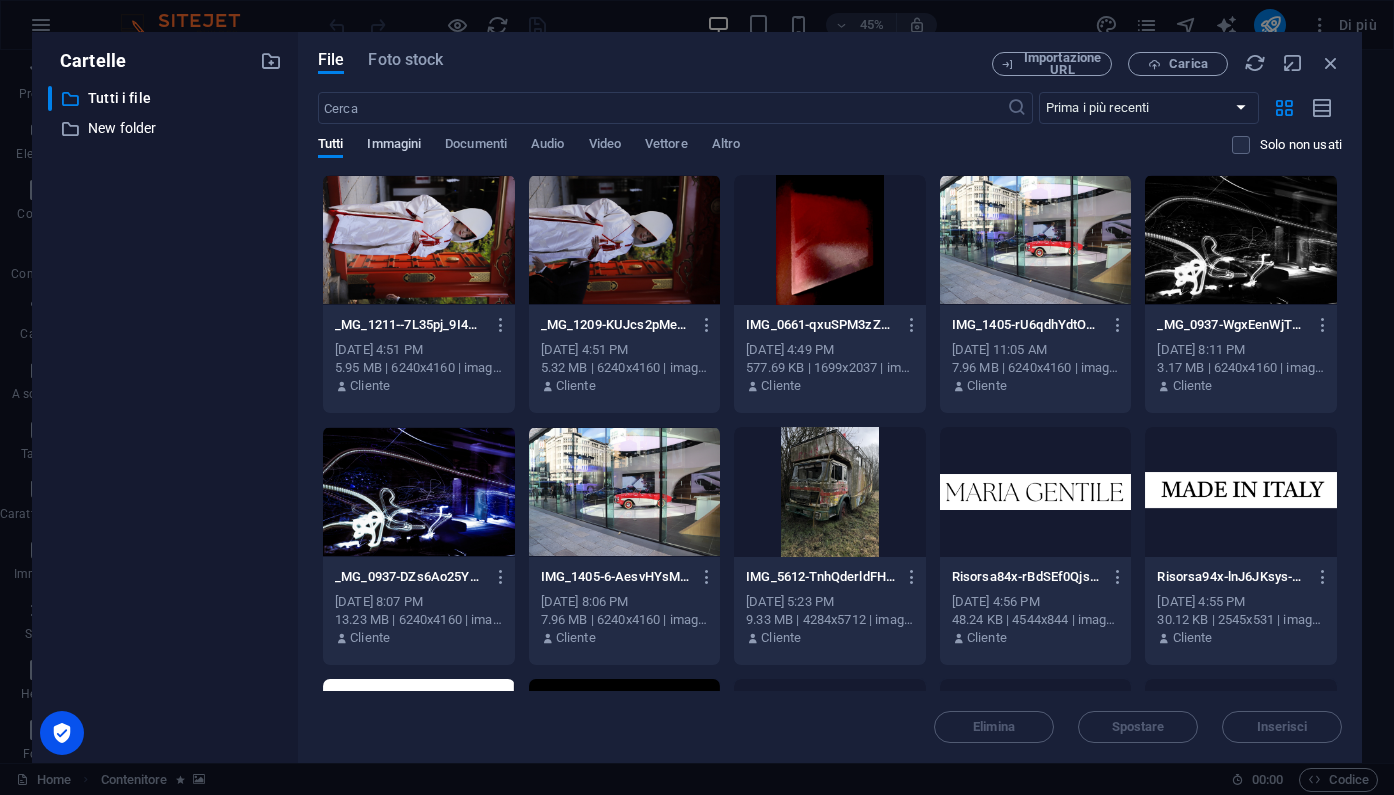 click on "Immagini" at bounding box center [394, 146] 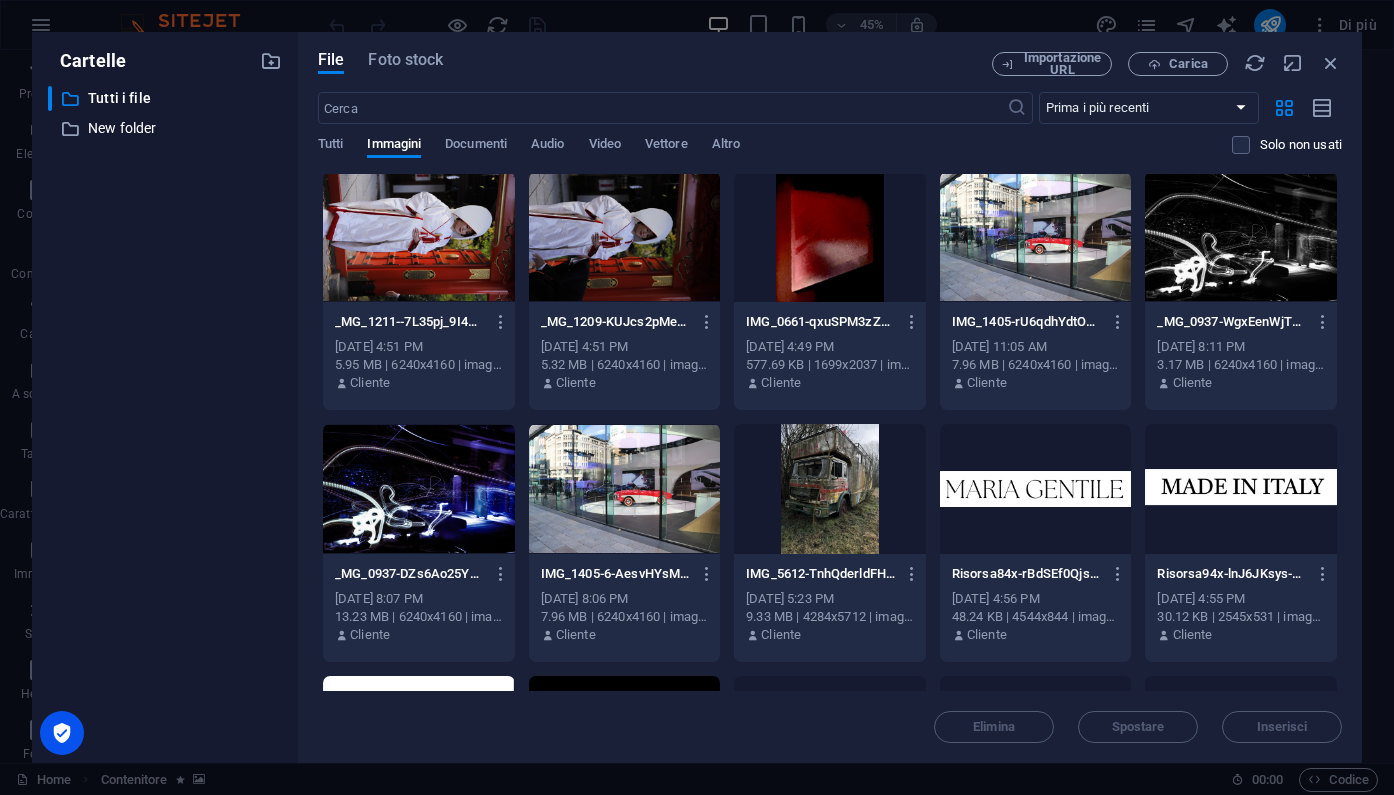 scroll, scrollTop: 0, scrollLeft: 0, axis: both 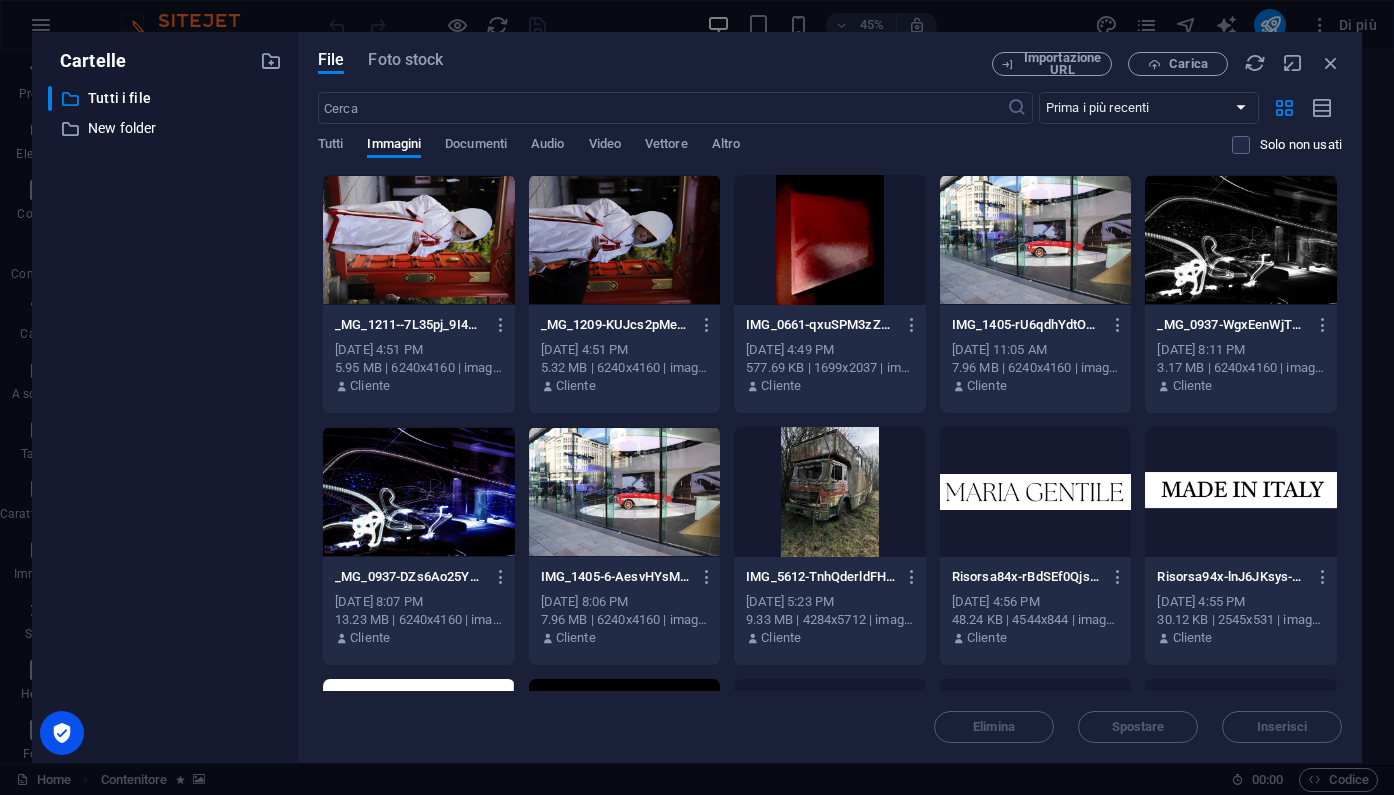 click on "Elimina Spostare Inserisci" at bounding box center (830, 717) 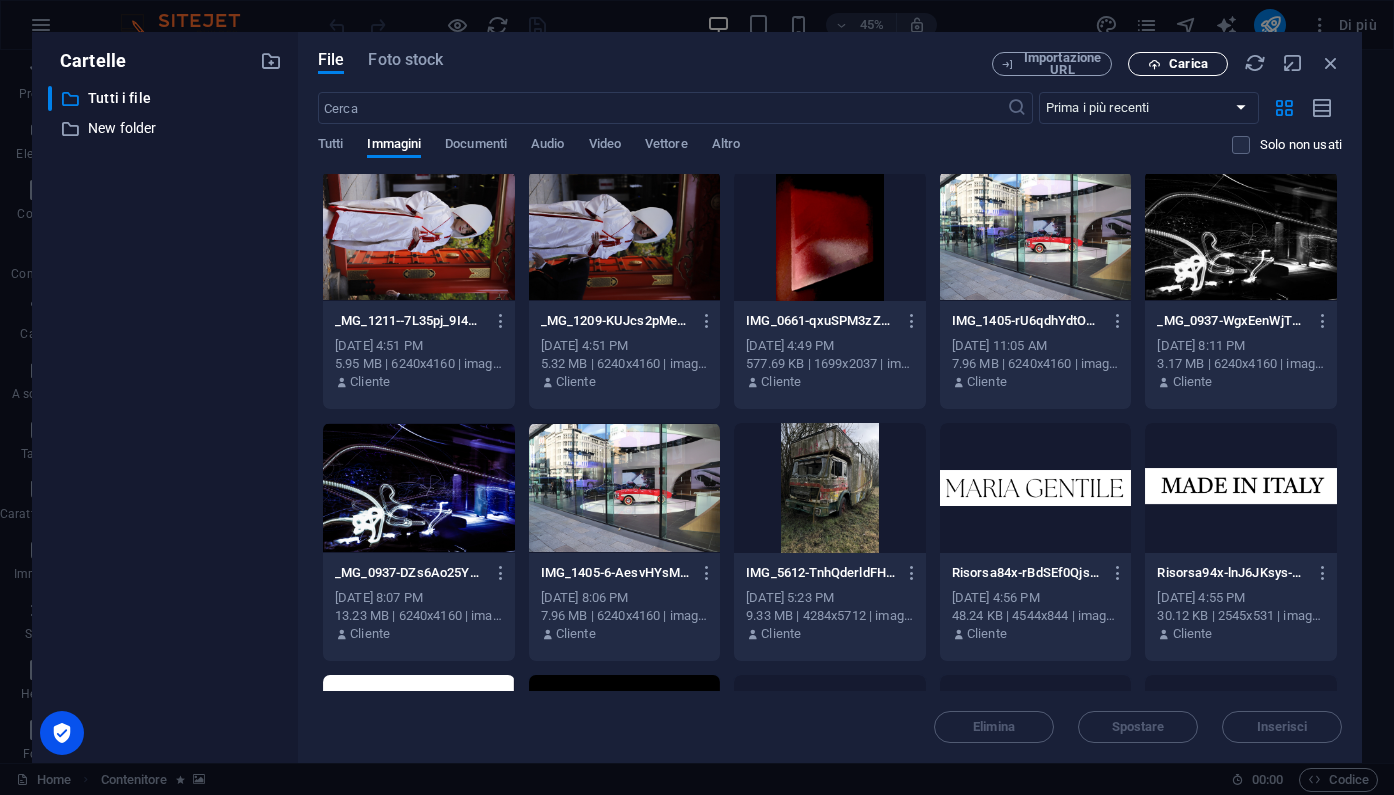 click on "Carica" at bounding box center (1188, 64) 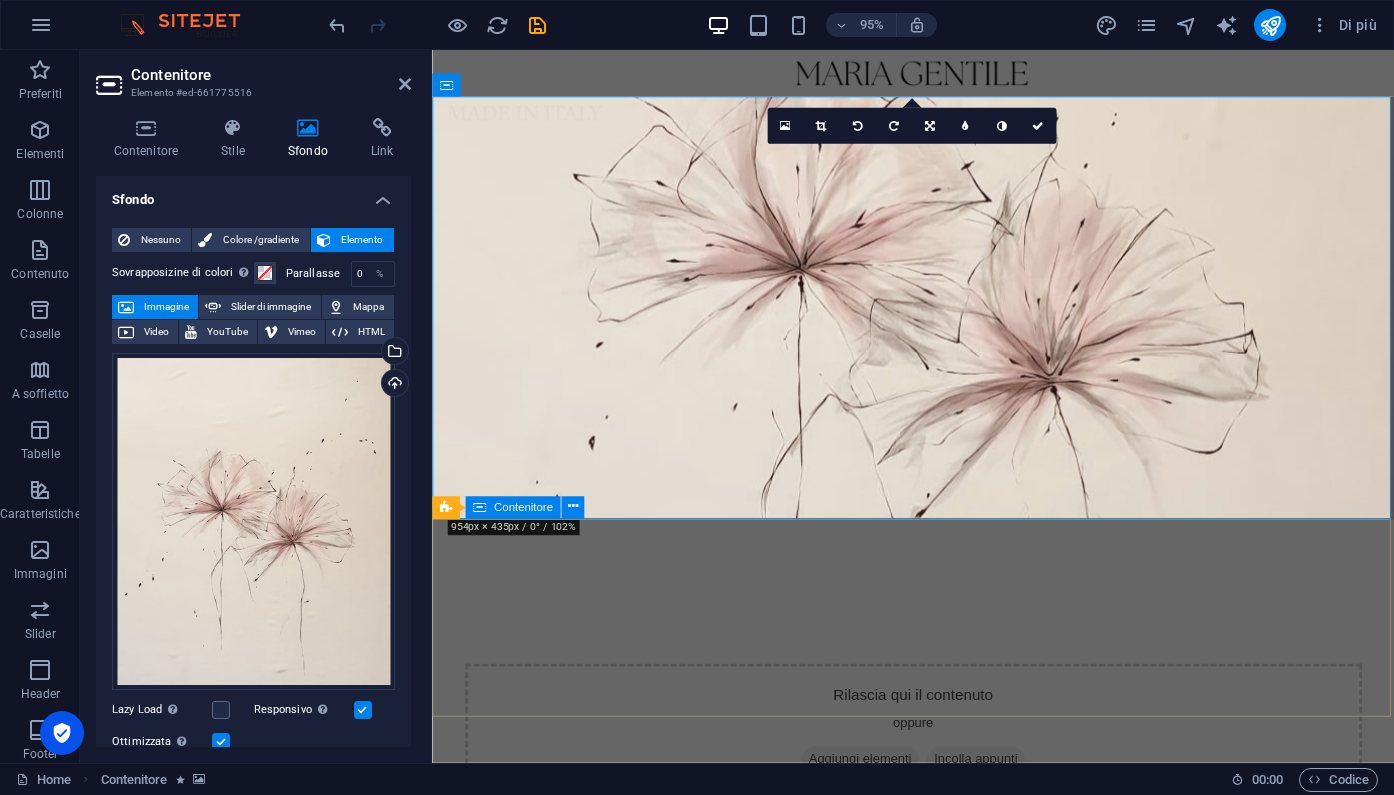 click on ""...Il futuro appartiene a coloro che credono alla bellezza dei propri sogni..." [PERSON_NAME]" at bounding box center [938, 1094] 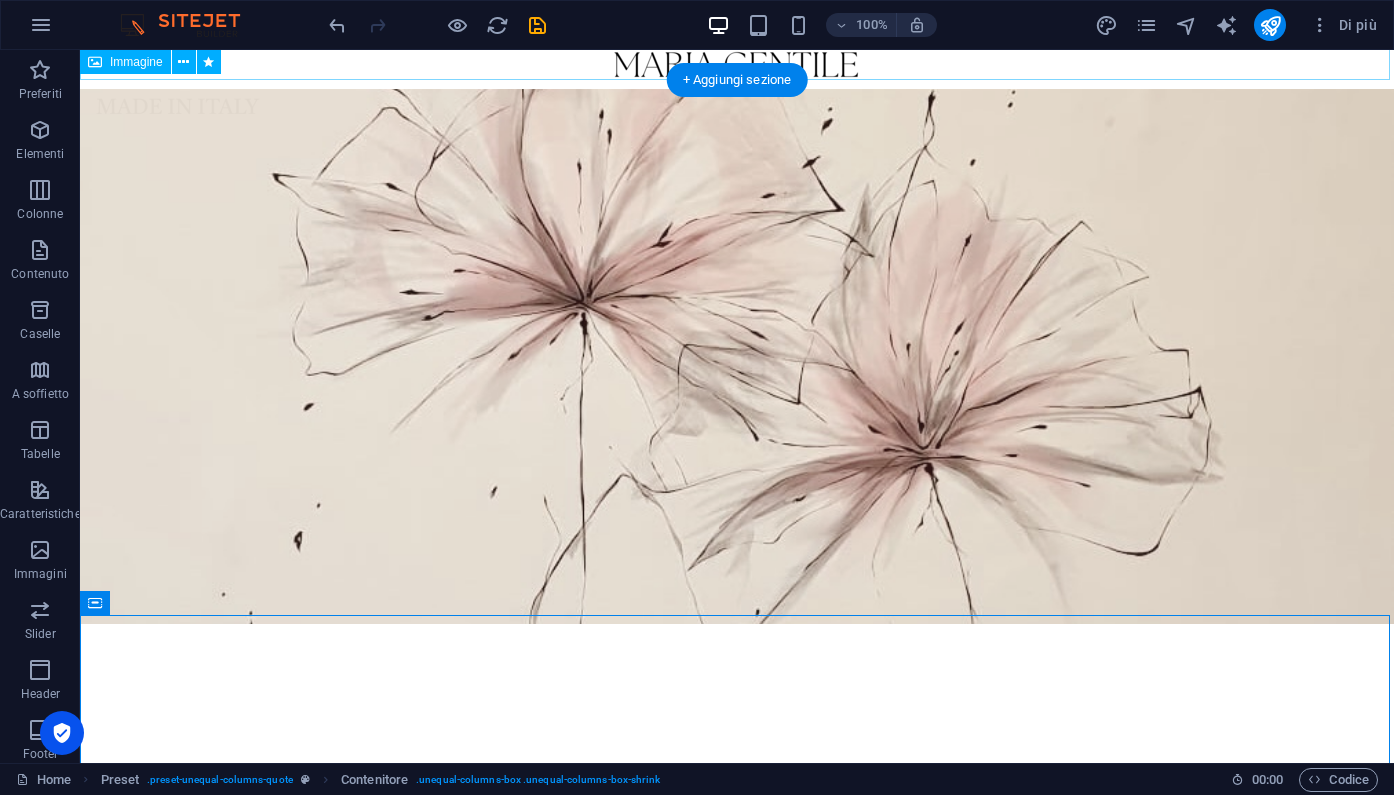 scroll, scrollTop: 22, scrollLeft: 0, axis: vertical 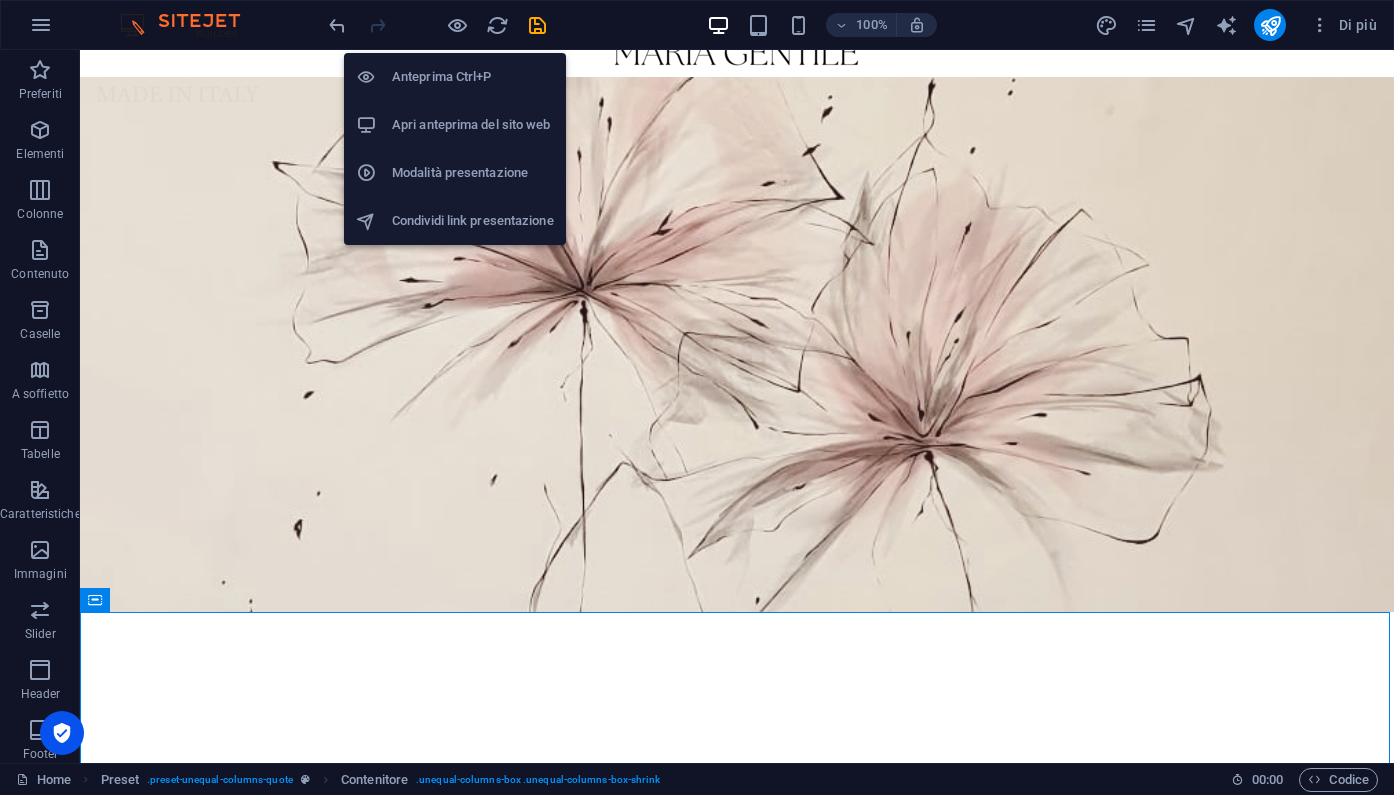 click on "Apri anteprima del sito web" at bounding box center (473, 125) 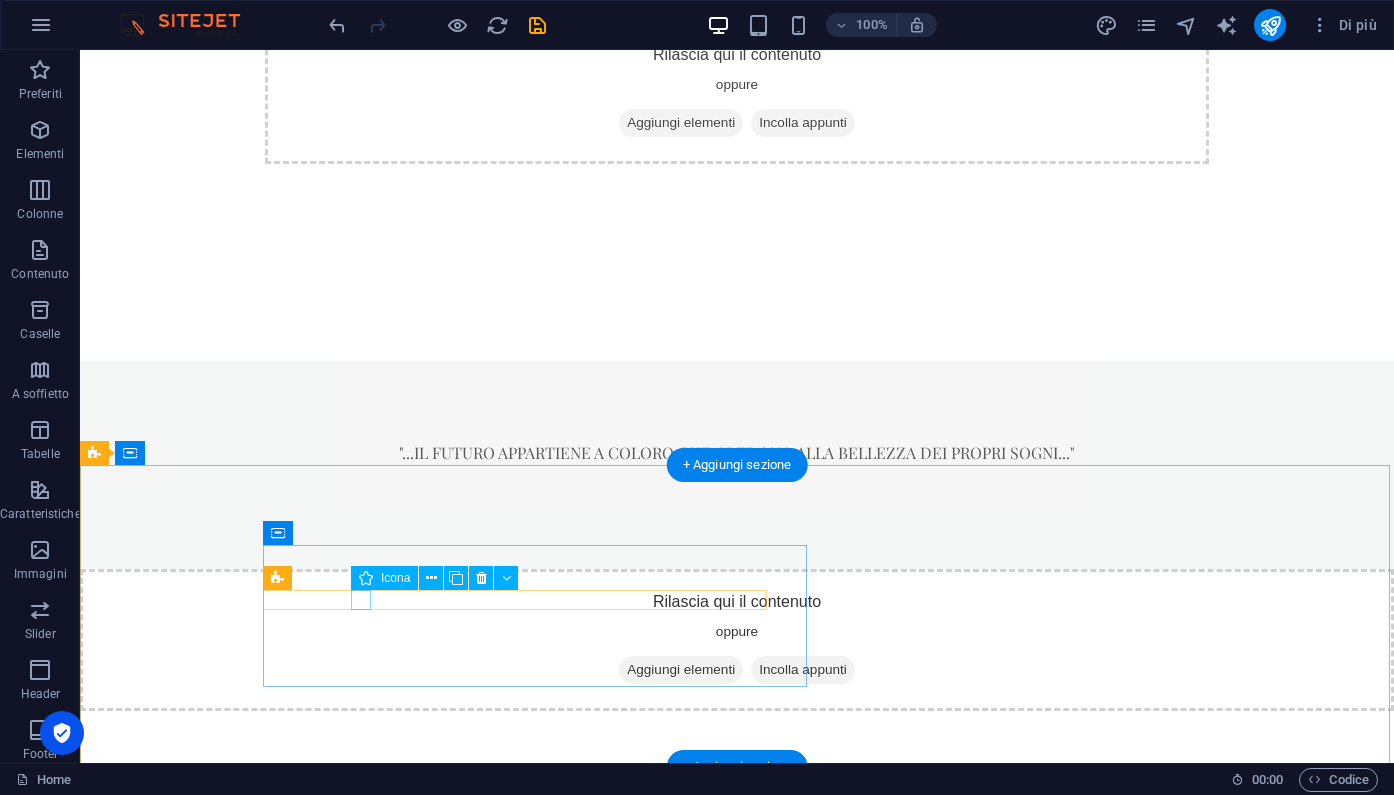 scroll, scrollTop: 810, scrollLeft: 0, axis: vertical 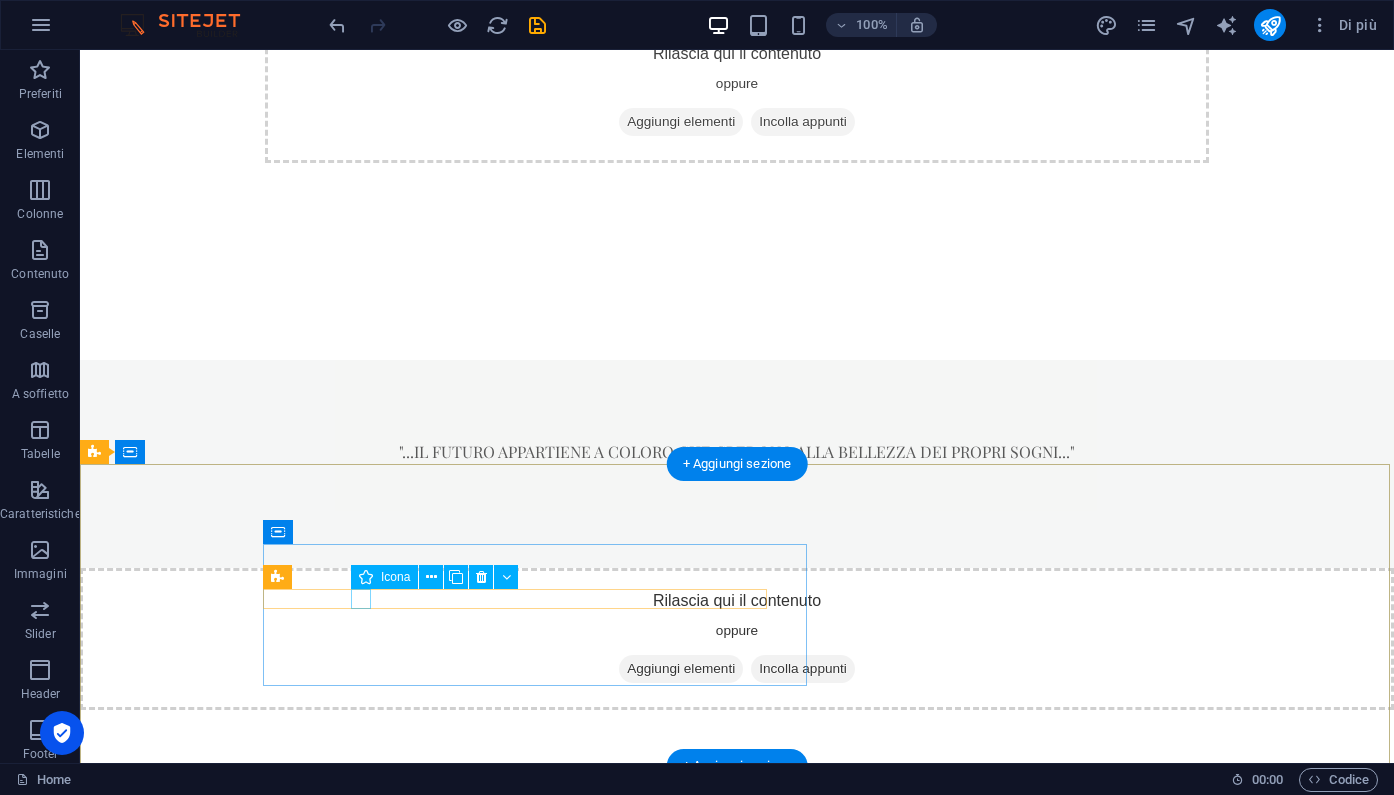 click at bounding box center [548, 1199] 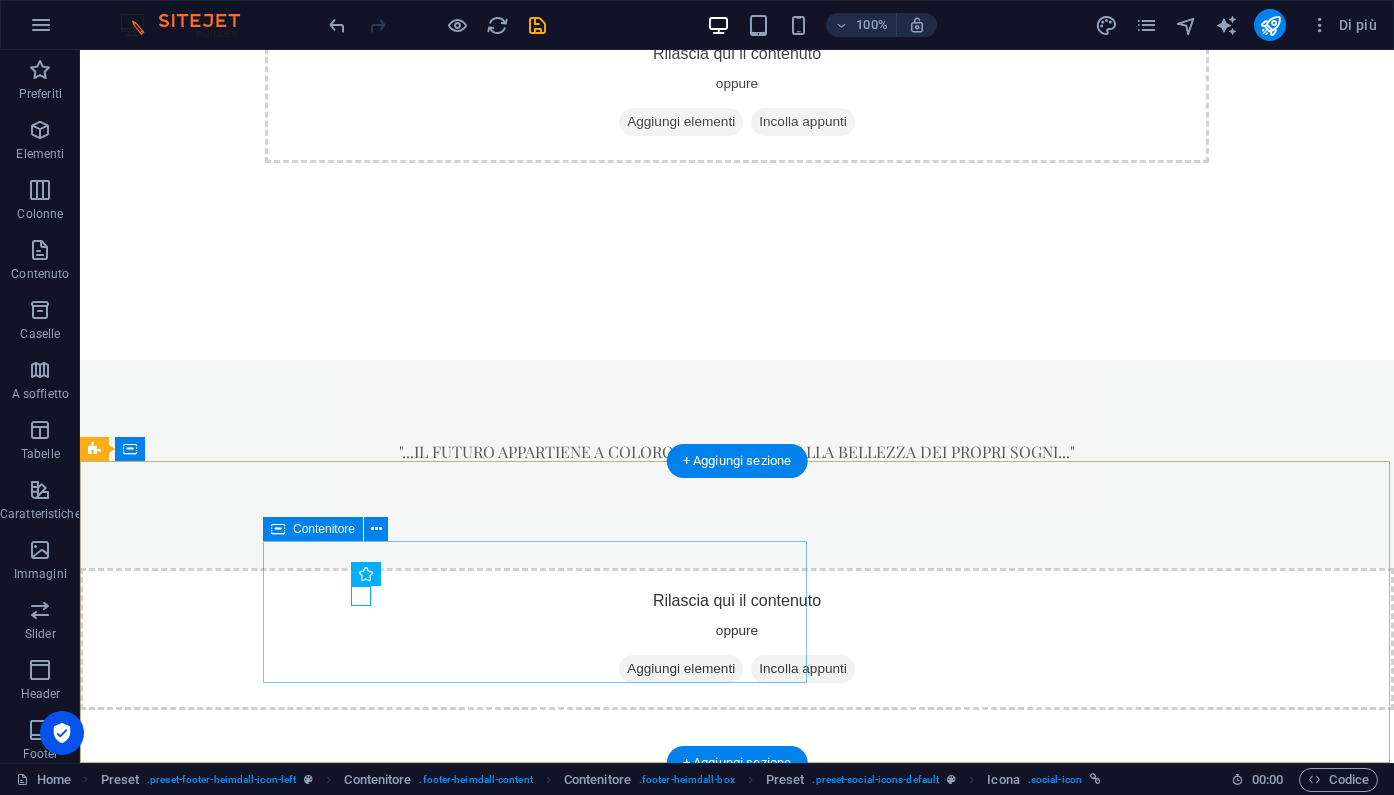 scroll, scrollTop: 813, scrollLeft: 0, axis: vertical 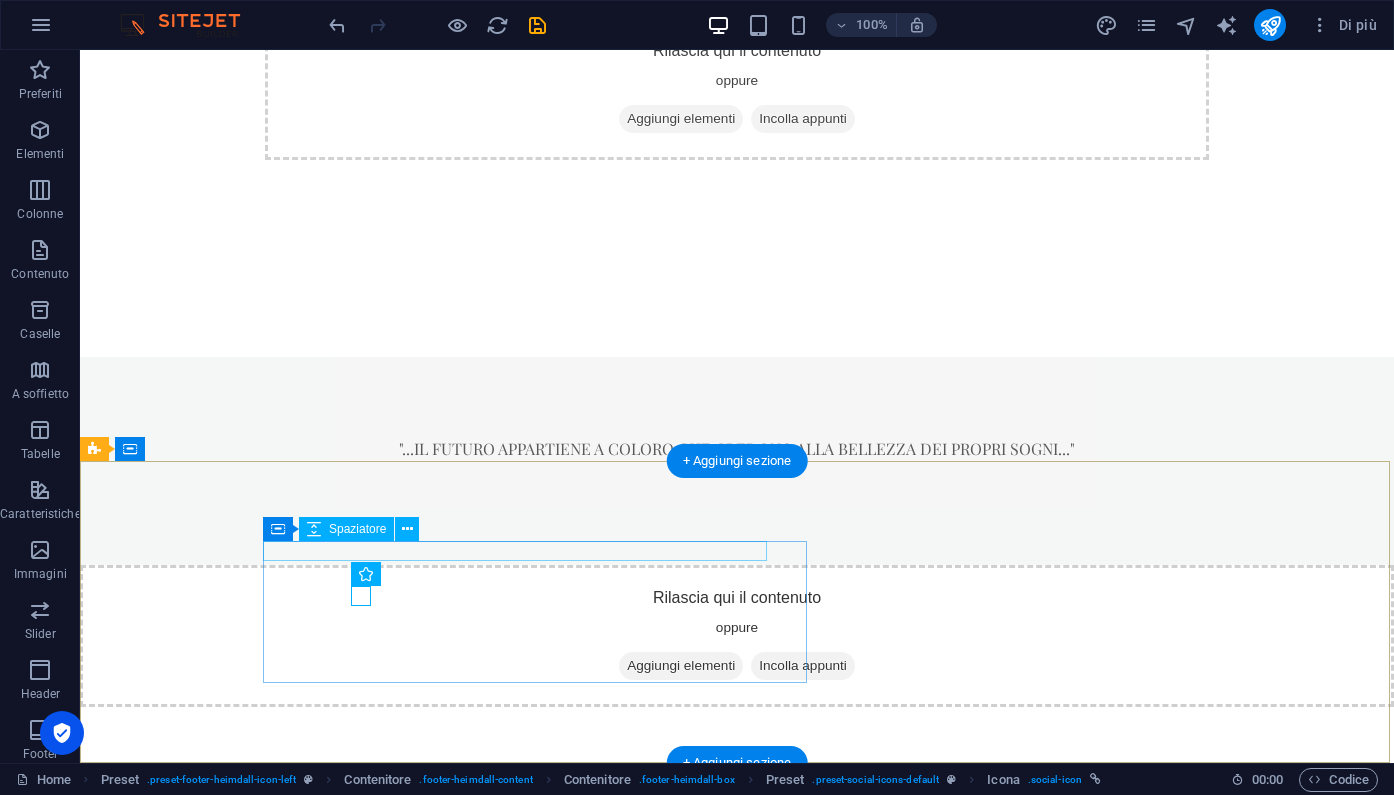 click at bounding box center [548, 1087] 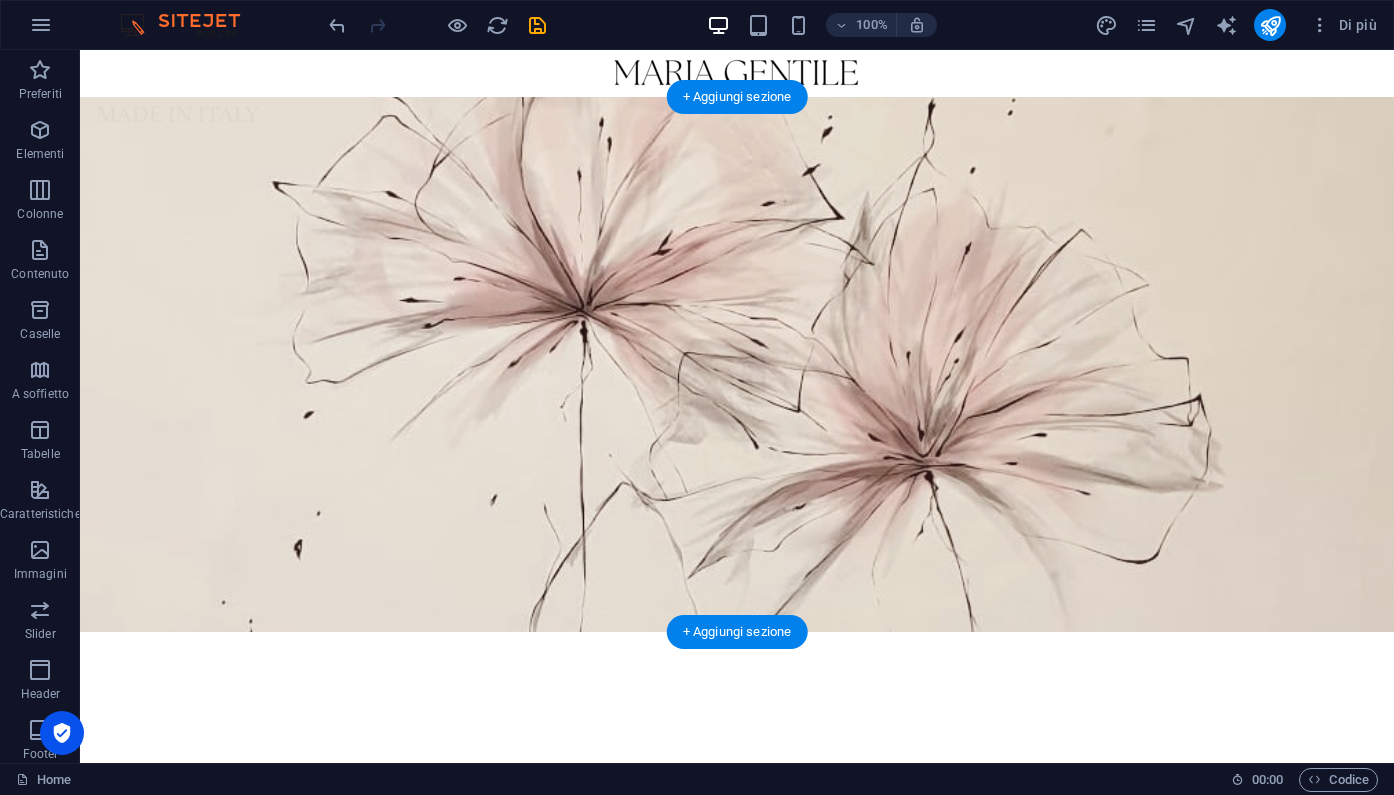 scroll, scrollTop: 8, scrollLeft: 0, axis: vertical 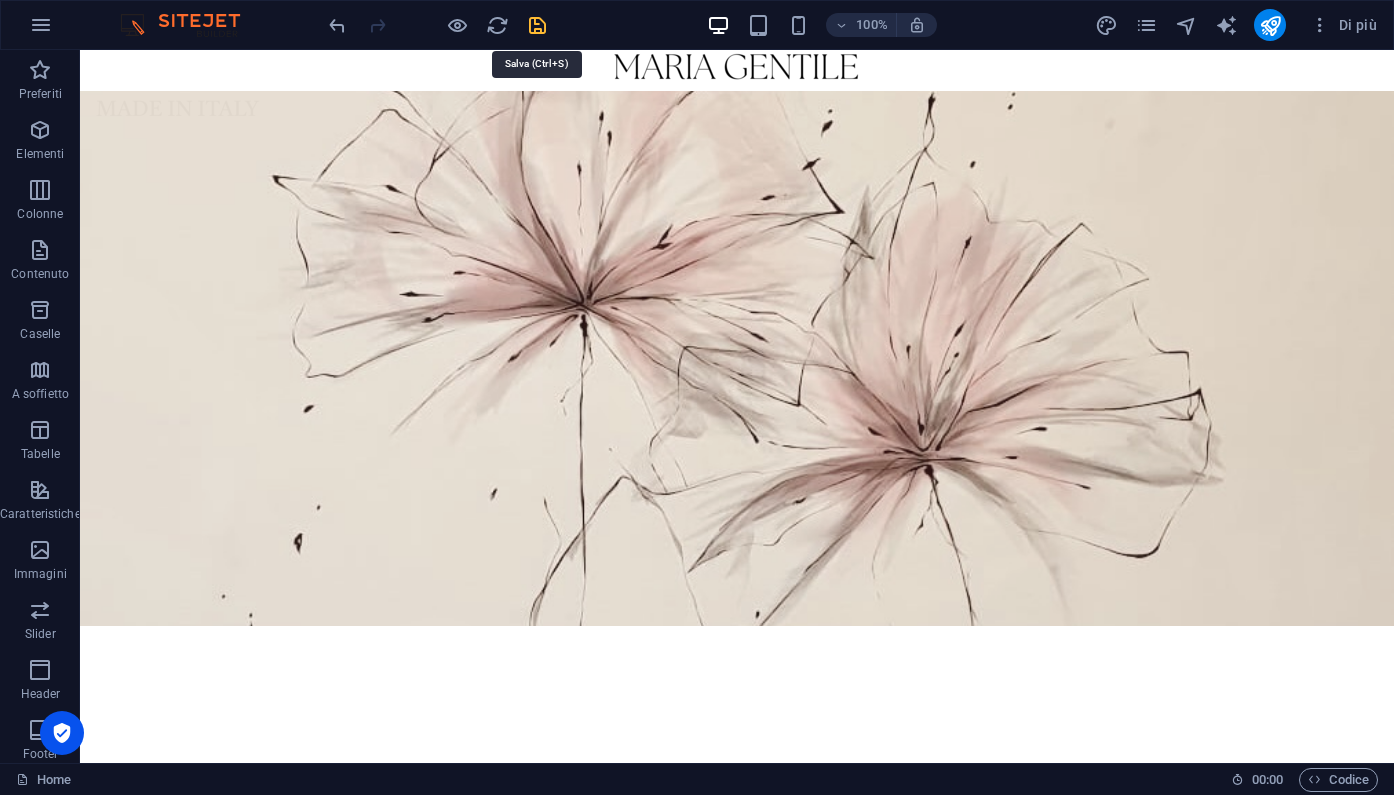 click at bounding box center (537, 25) 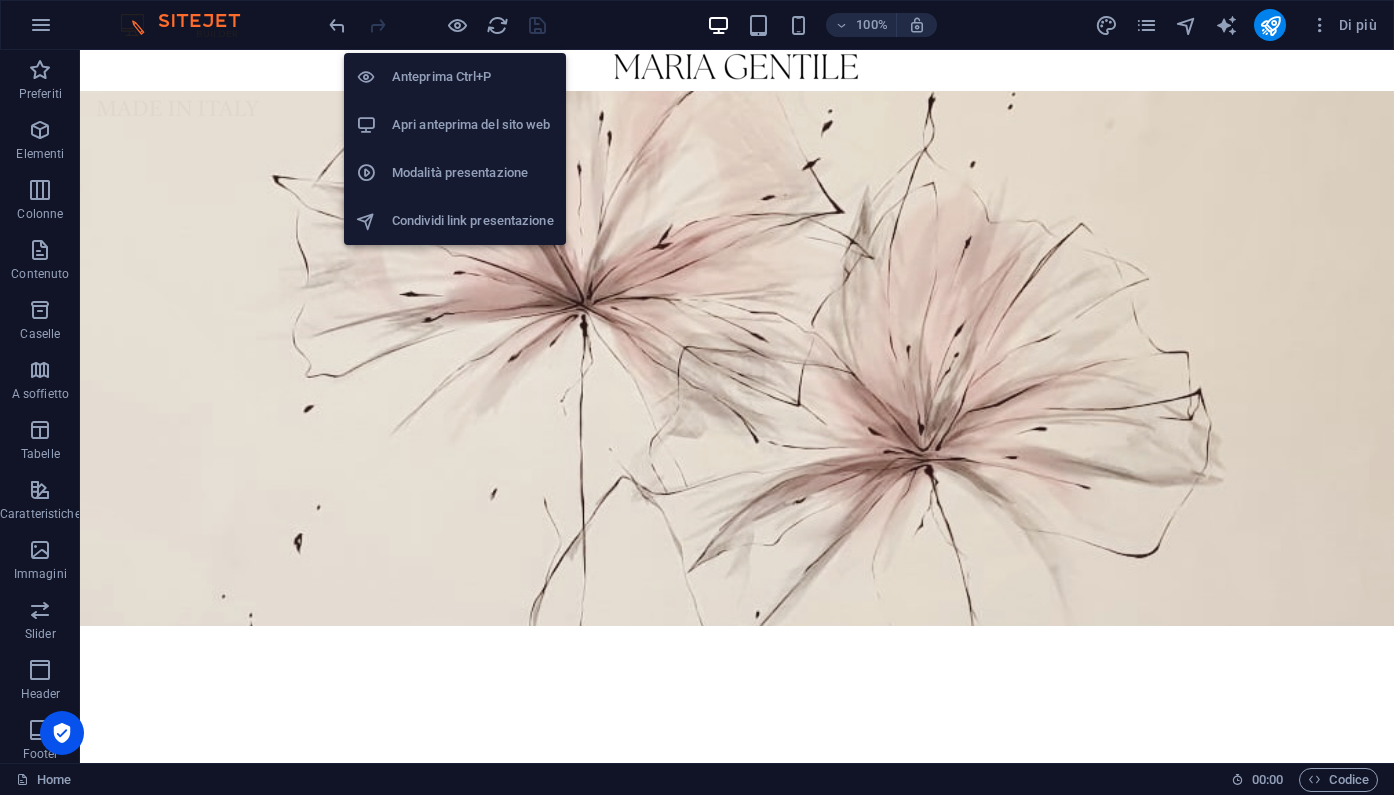 click on "Apri anteprima del sito web" at bounding box center (473, 125) 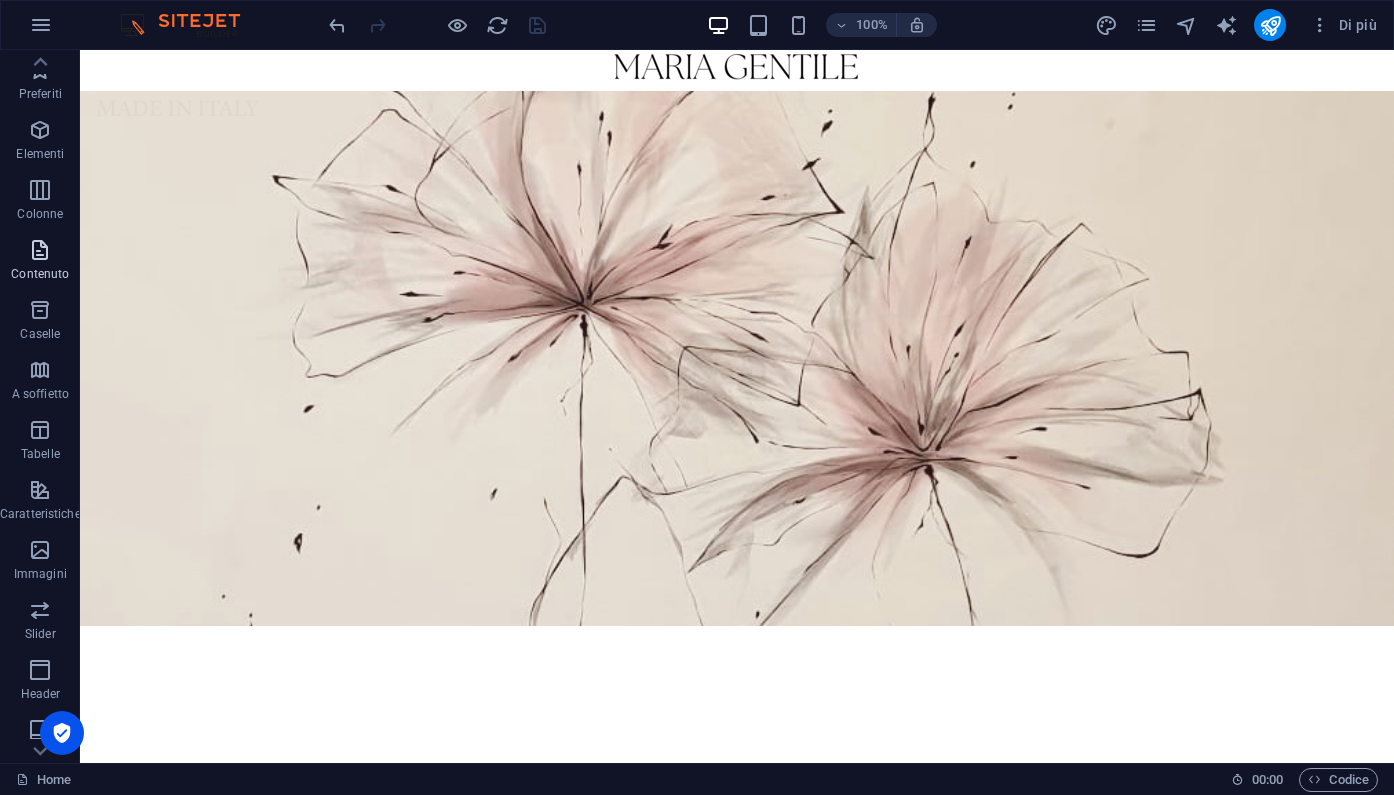 scroll, scrollTop: 0, scrollLeft: 0, axis: both 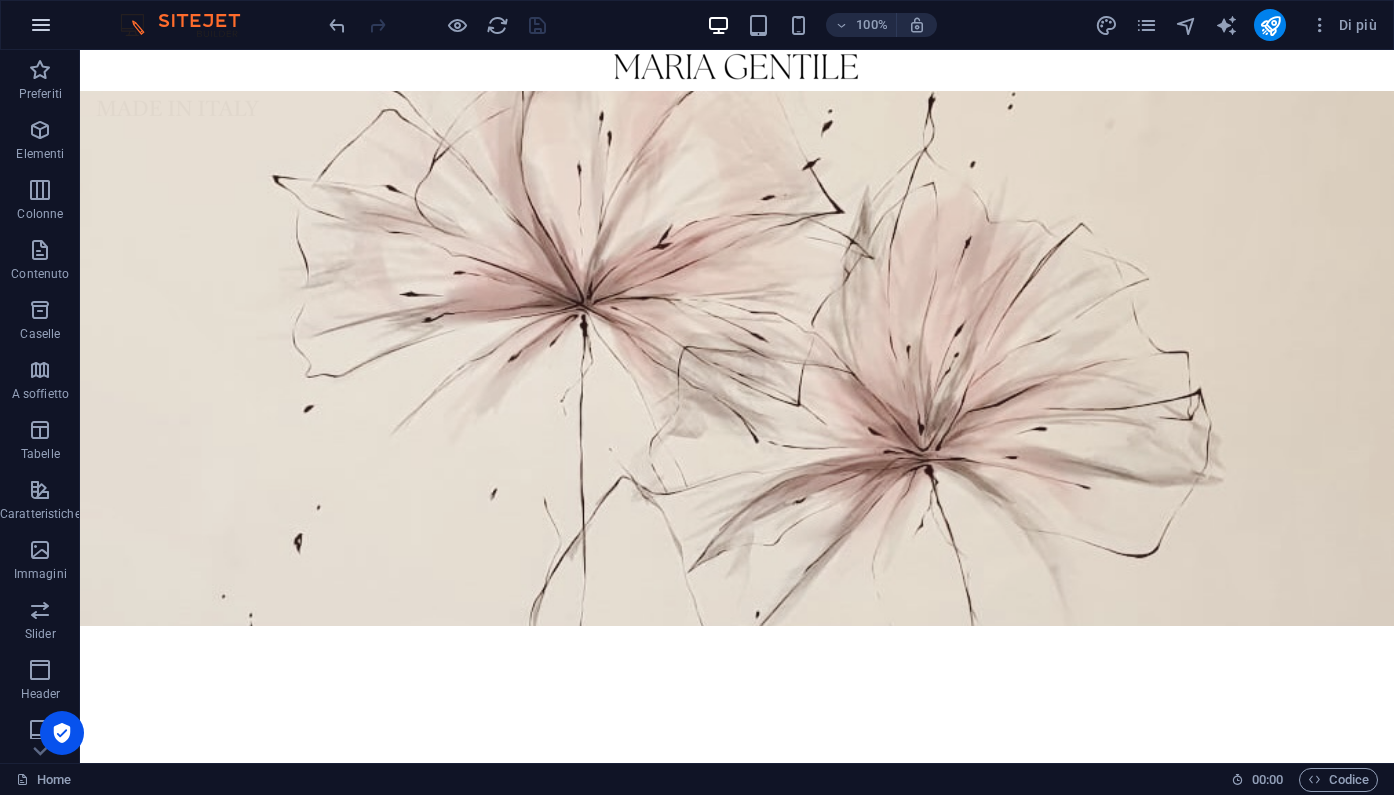 click at bounding box center [41, 25] 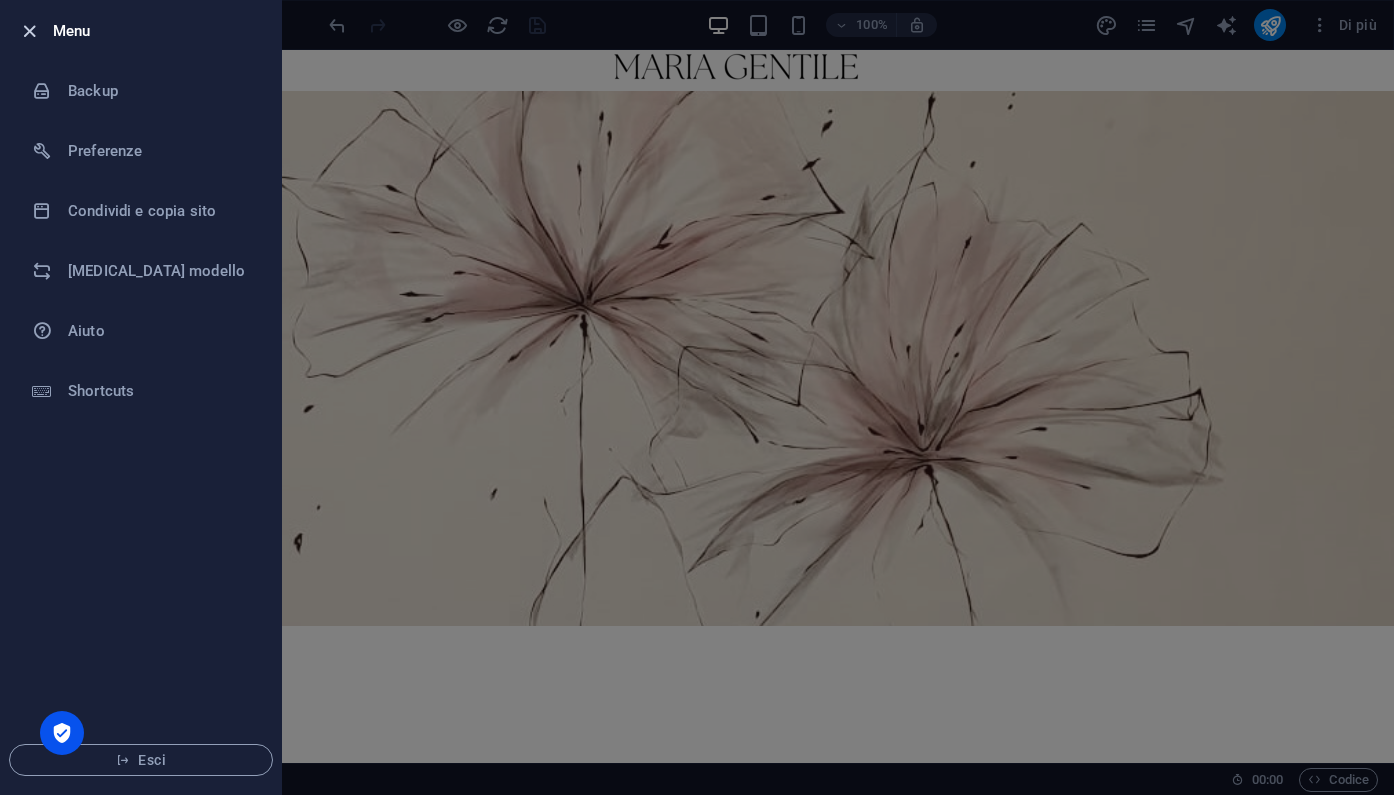 click at bounding box center [29, 31] 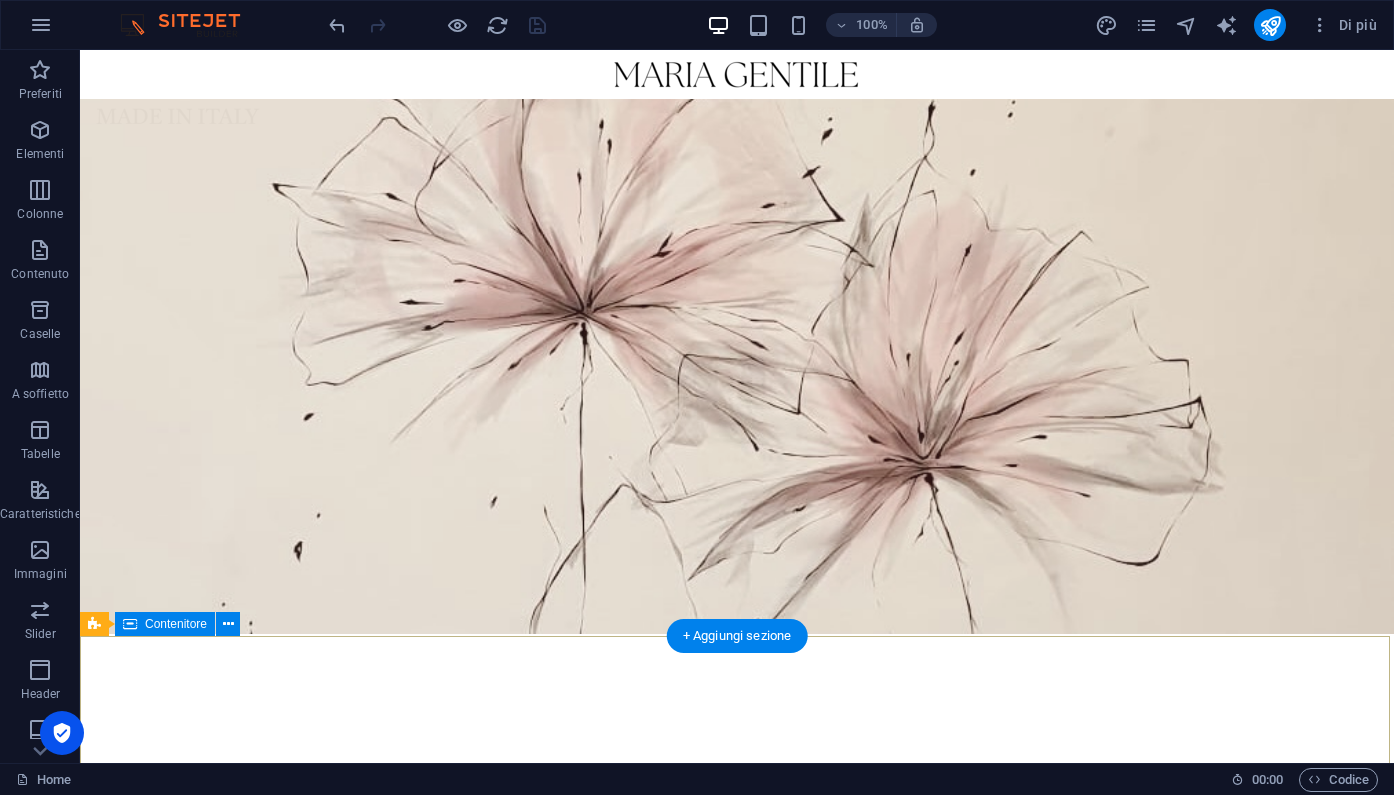scroll, scrollTop: 0, scrollLeft: 0, axis: both 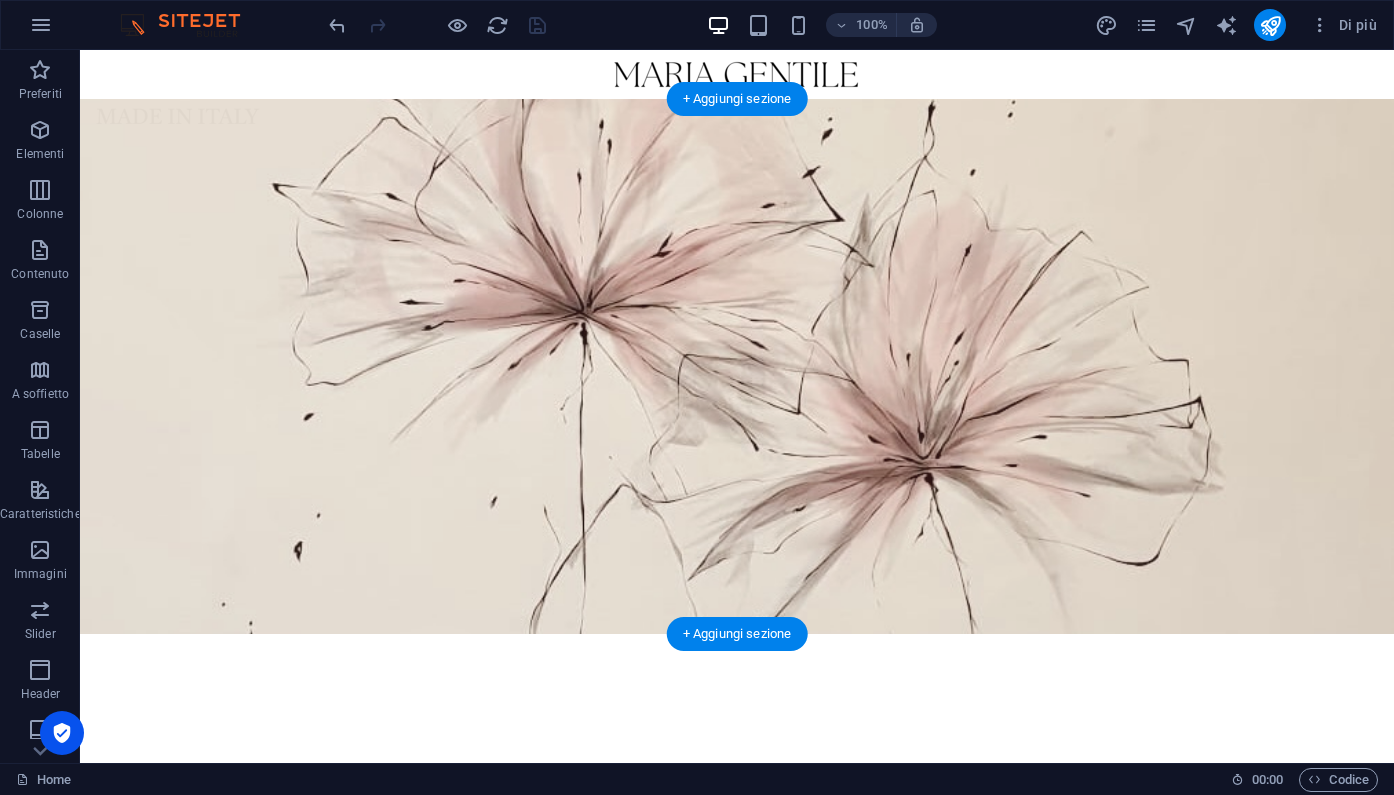 click at bounding box center [737, 366] 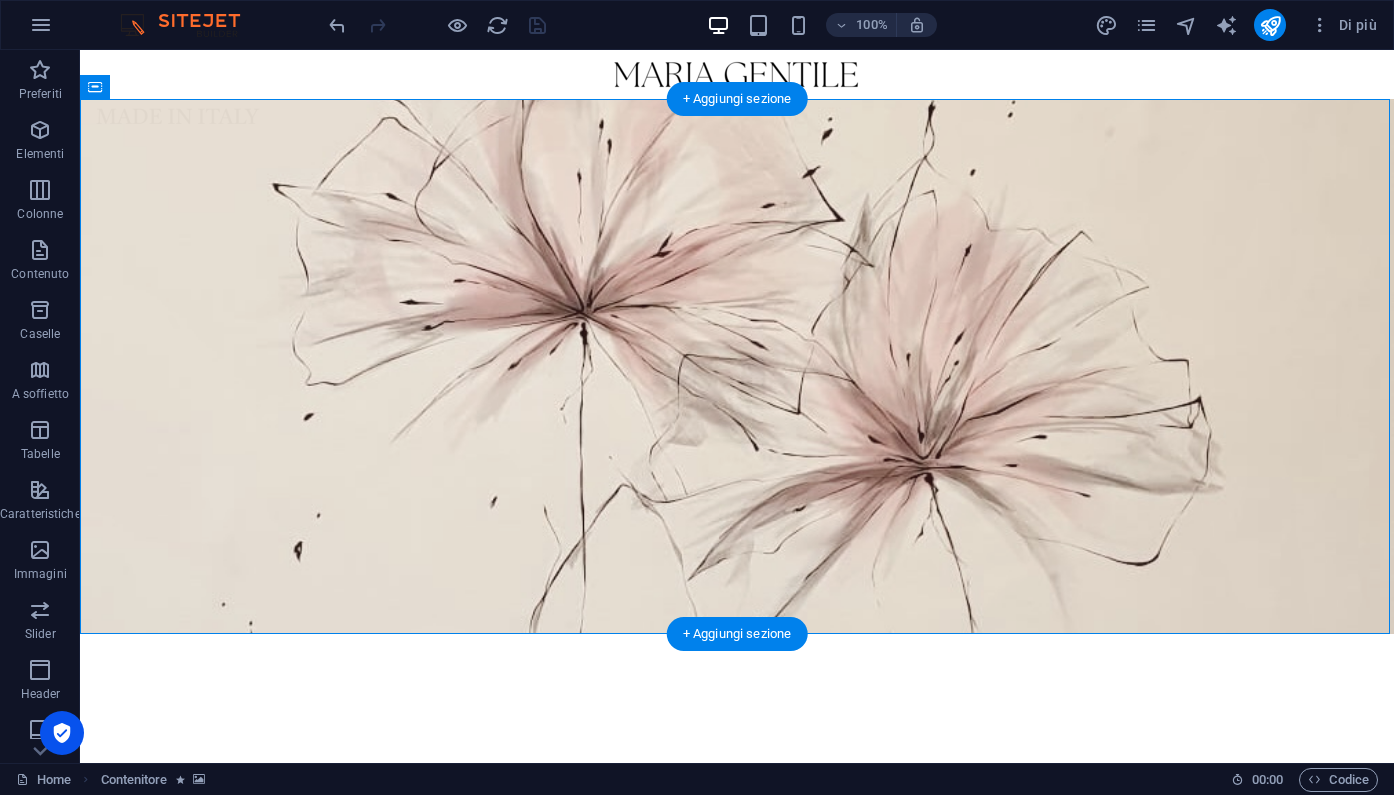 click at bounding box center [737, 366] 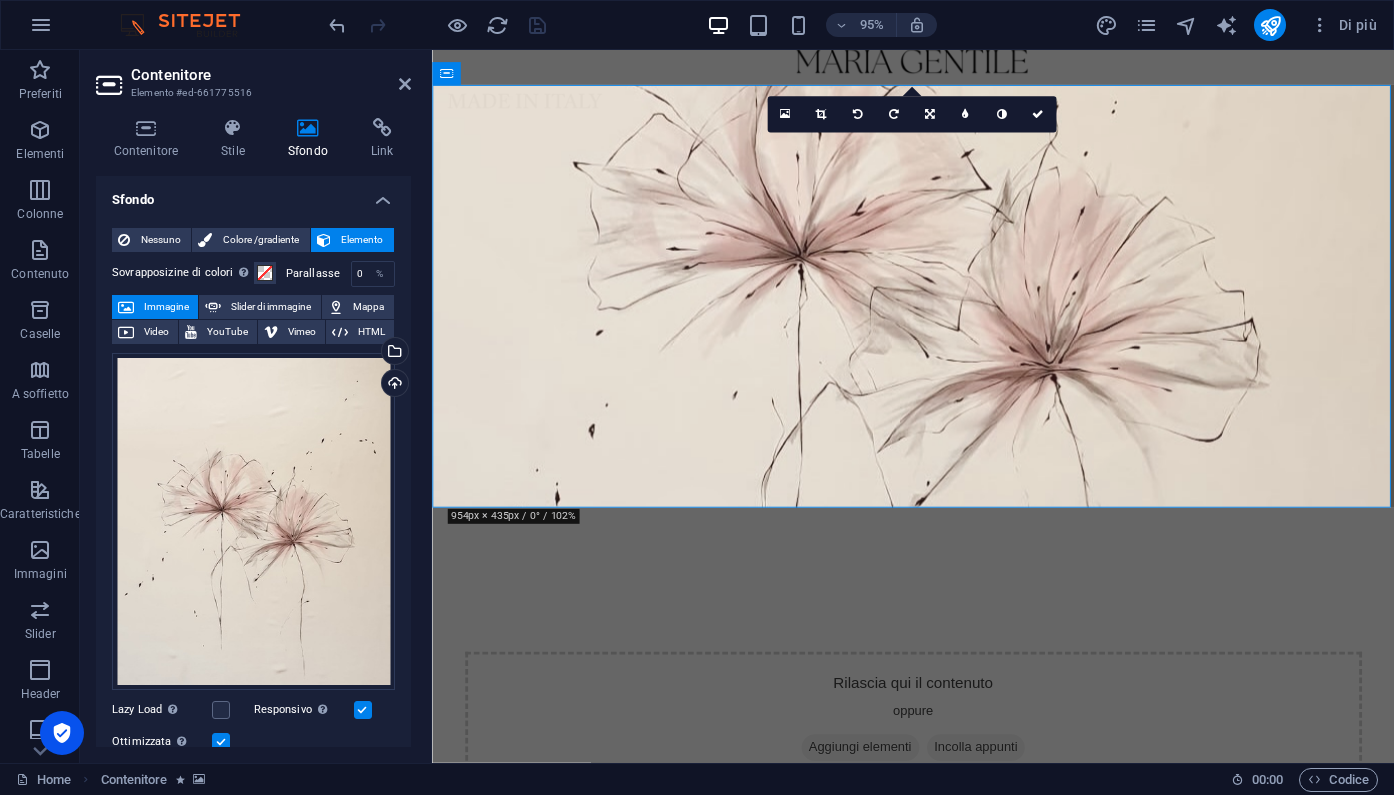 scroll, scrollTop: 0, scrollLeft: 0, axis: both 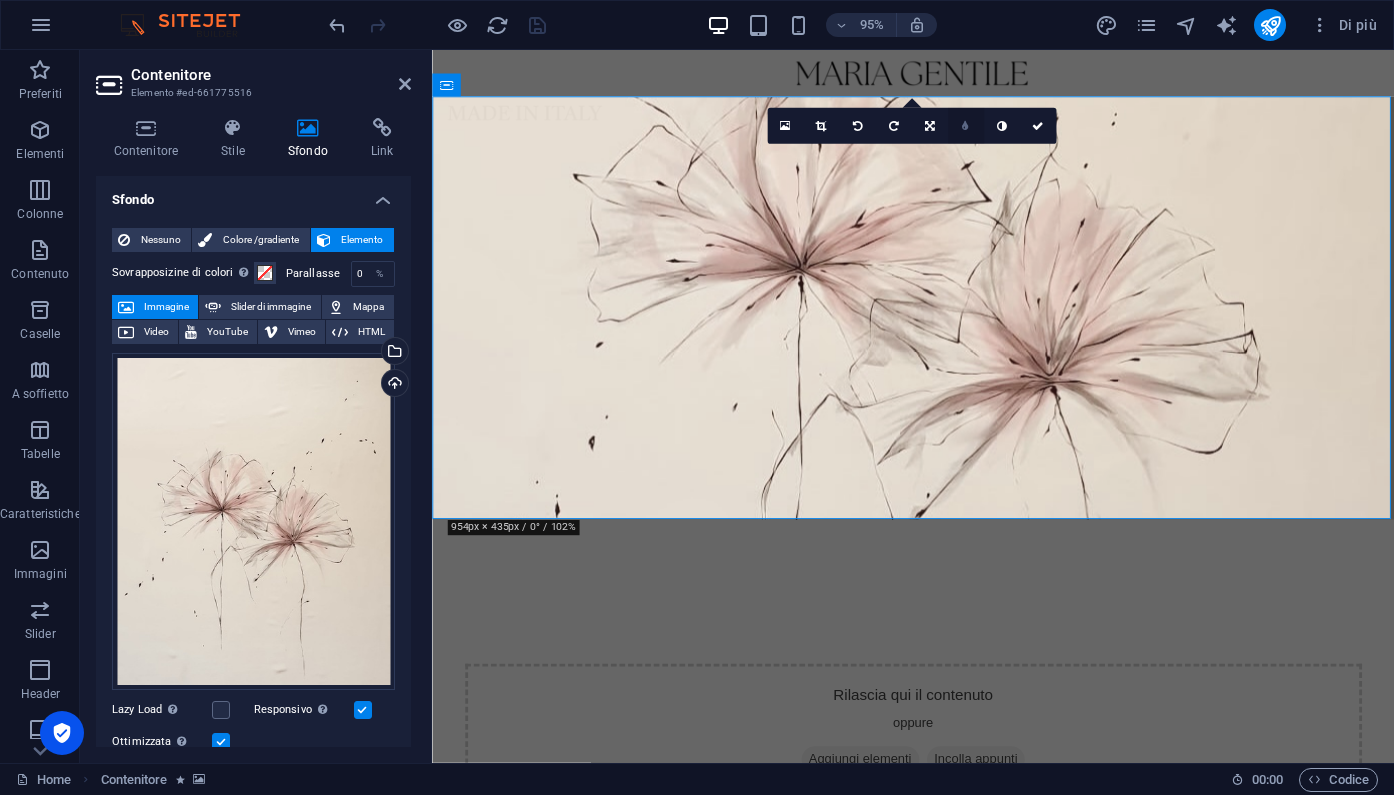click at bounding box center (965, 126) 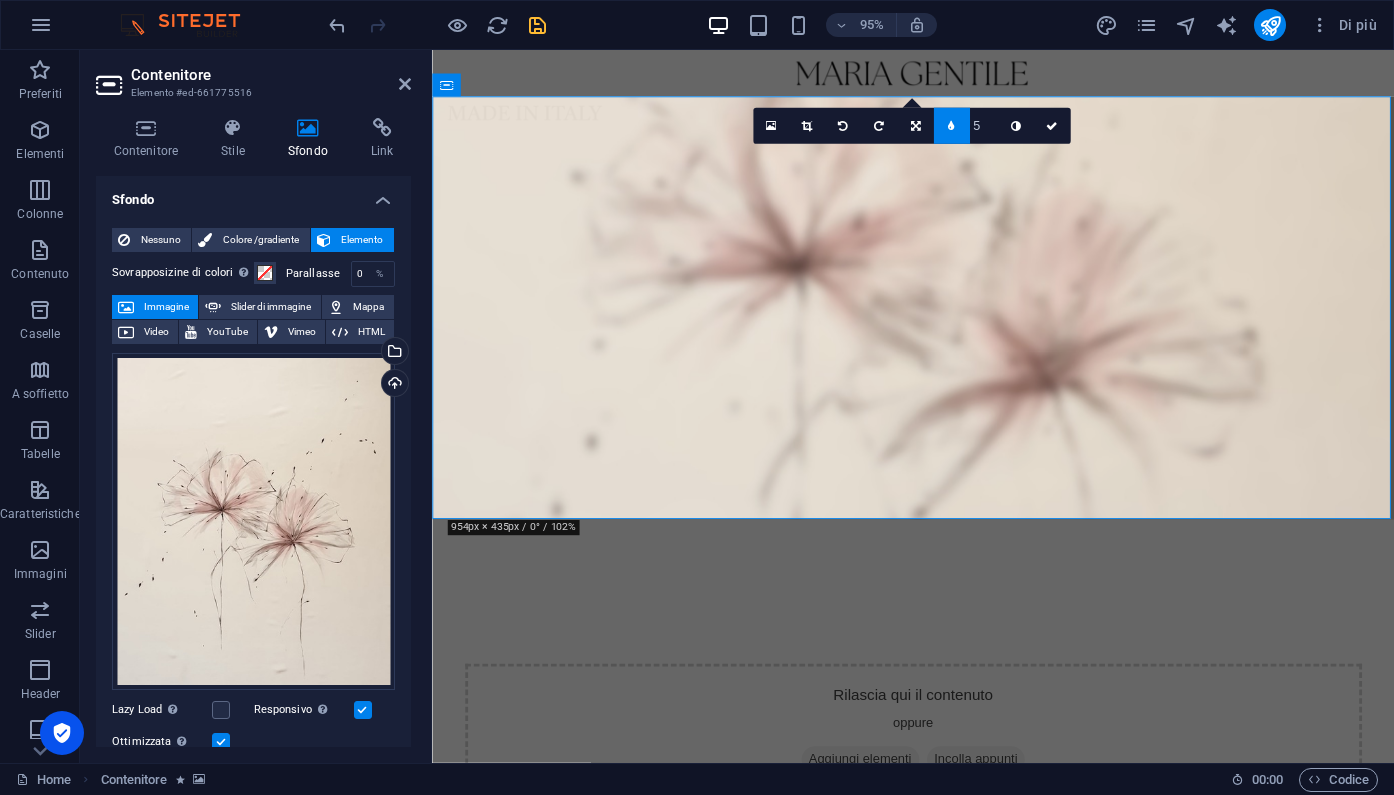 click at bounding box center (938, 321) 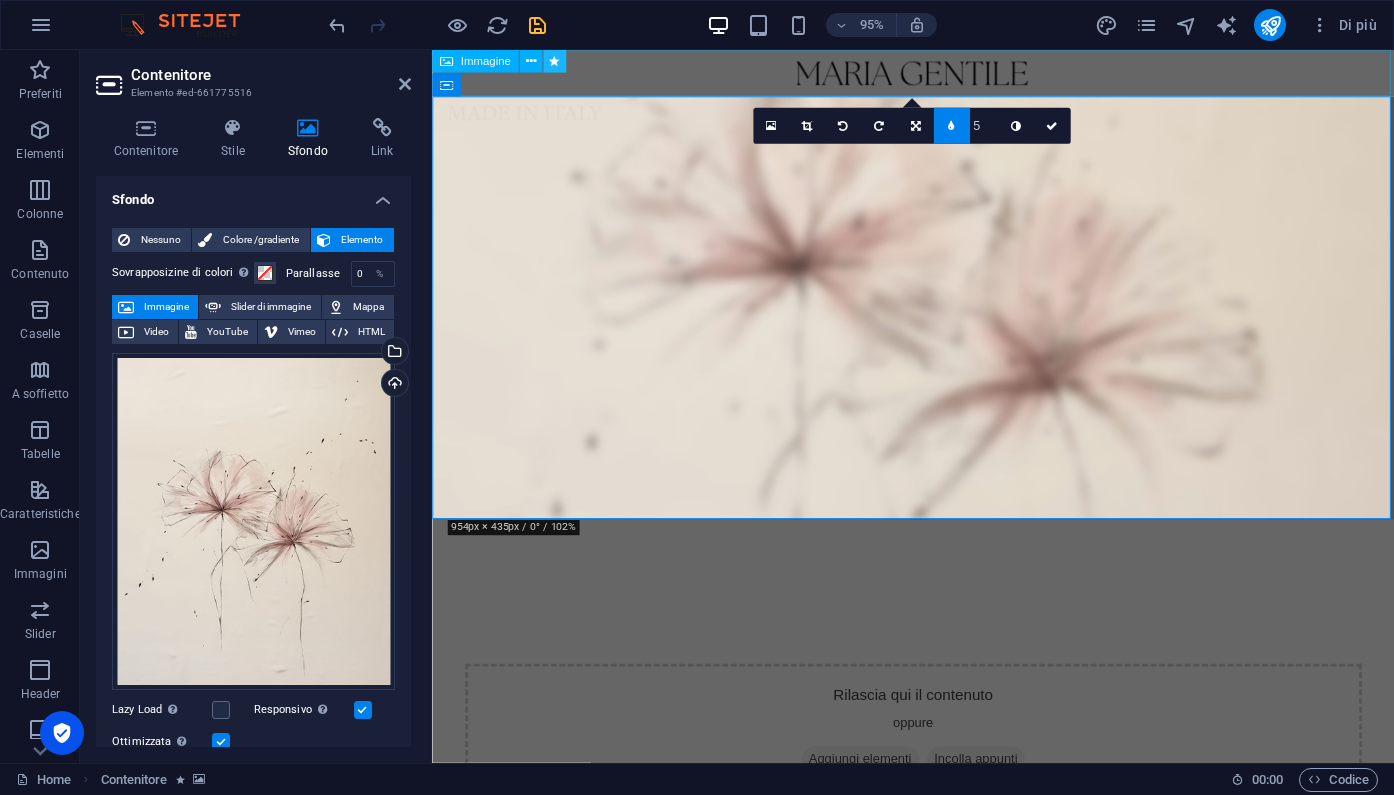 click at bounding box center [554, 61] 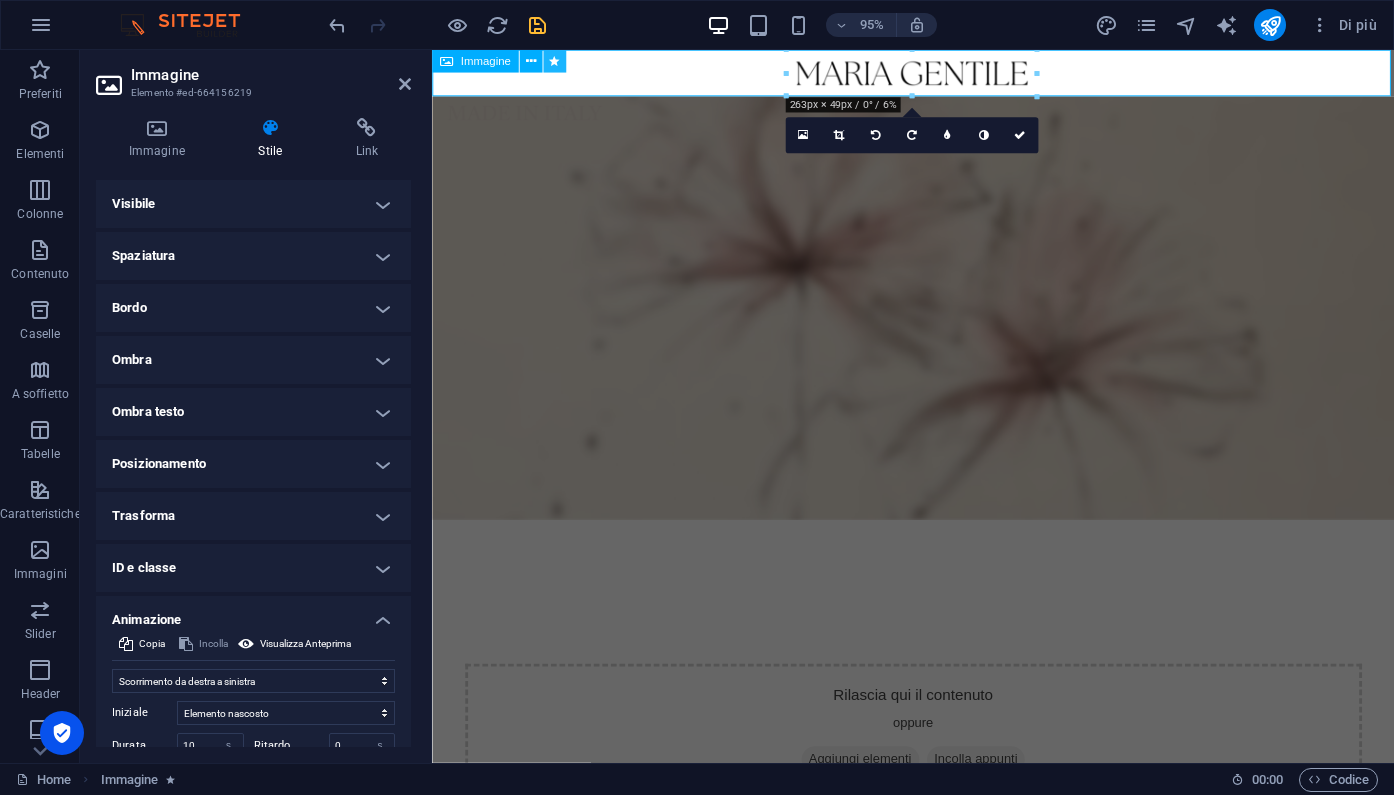 click at bounding box center (554, 61) 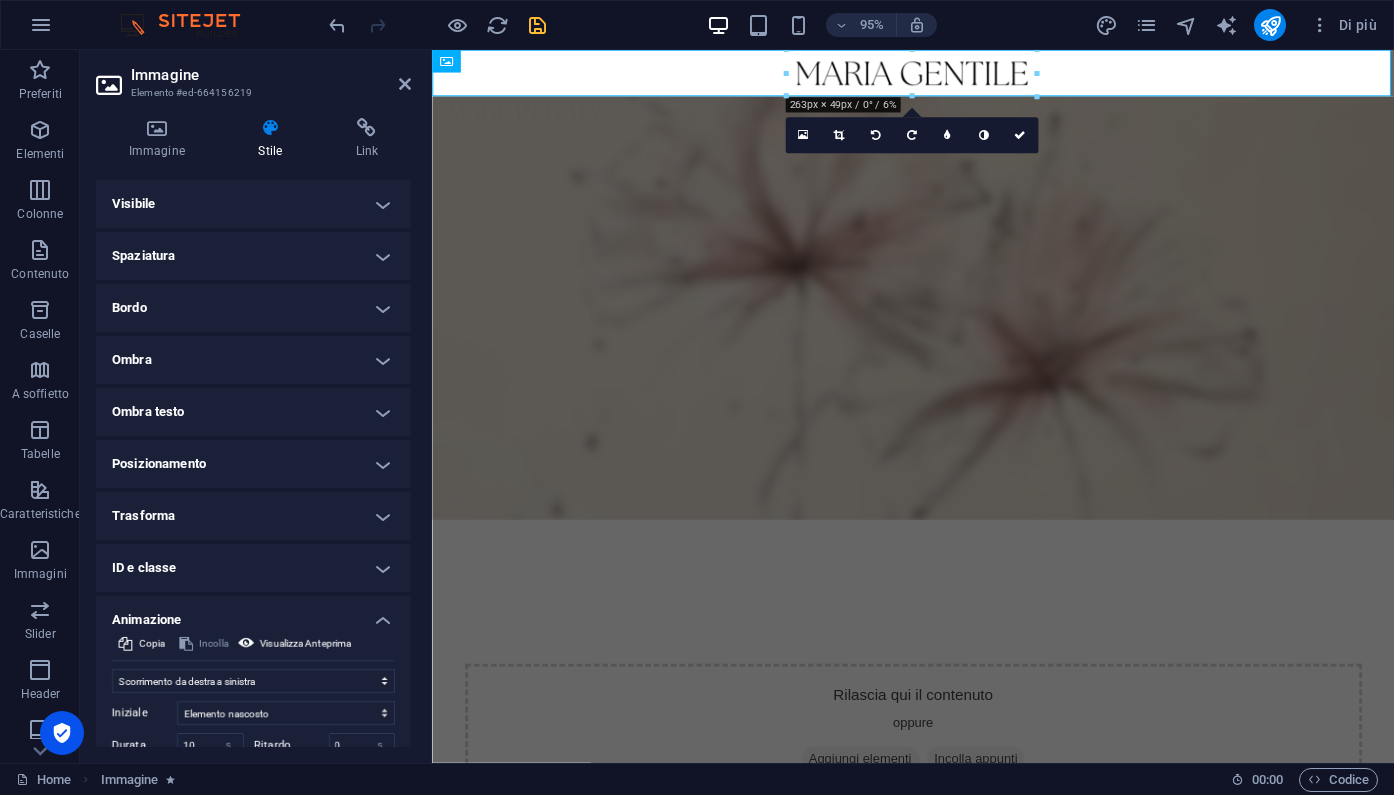 click at bounding box center [938, 74] 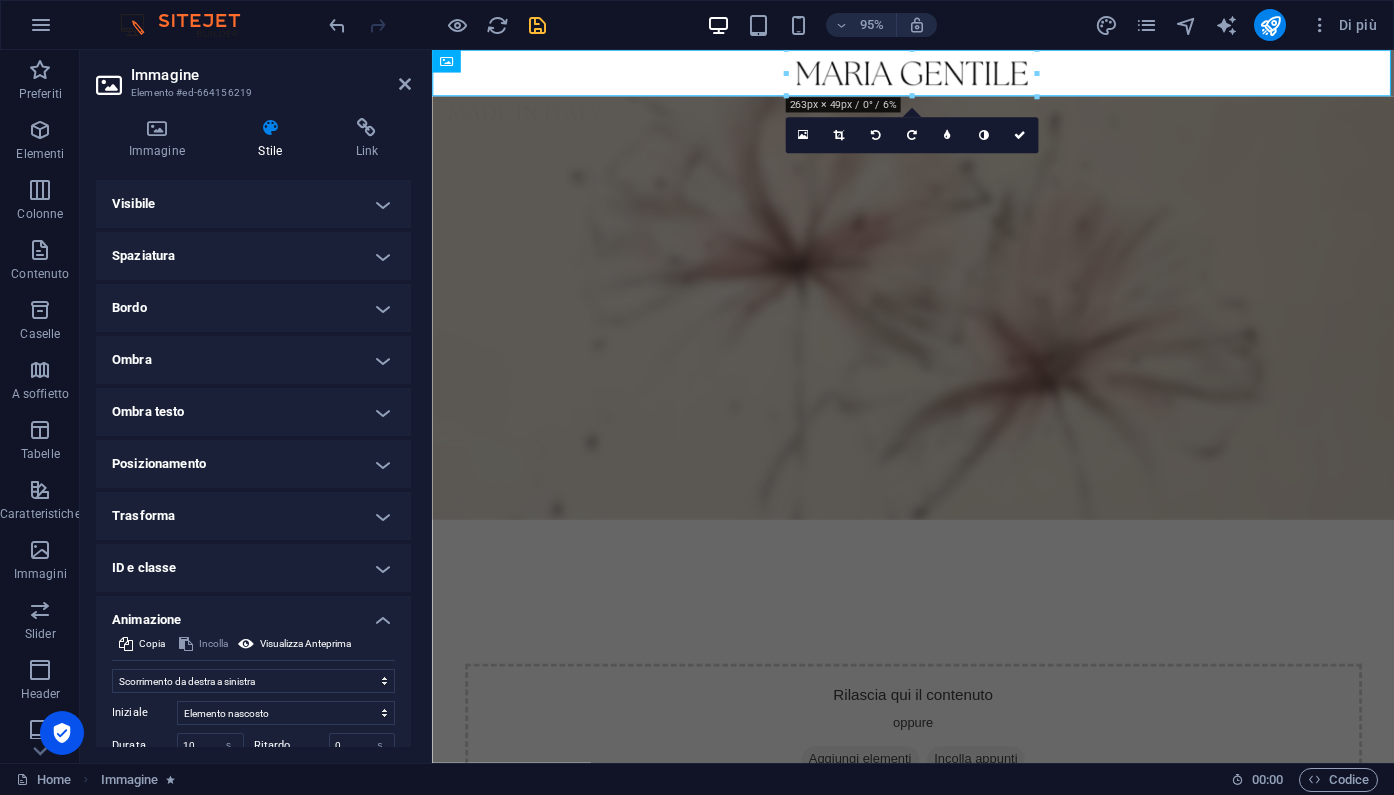 click on "Ombra testo" at bounding box center [253, 412] 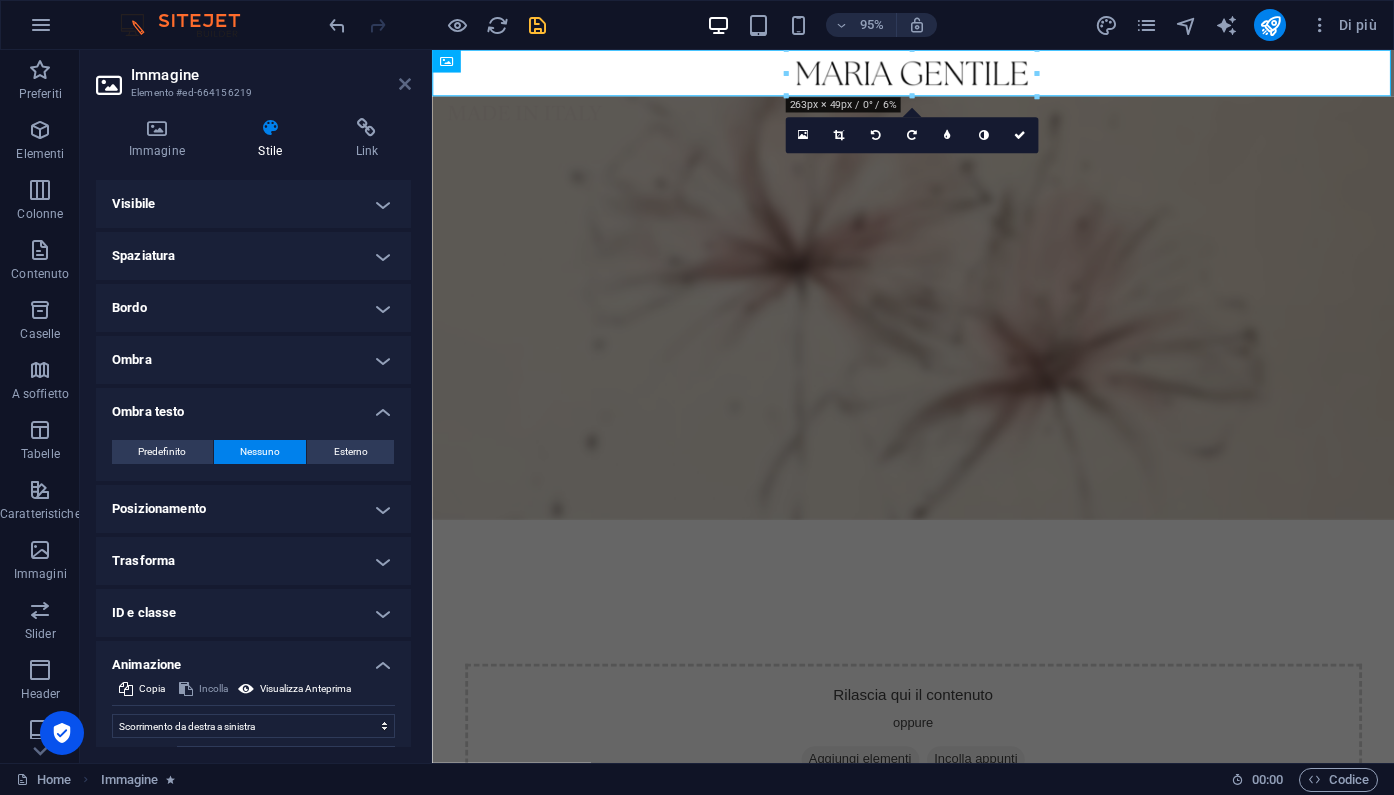 click at bounding box center [405, 84] 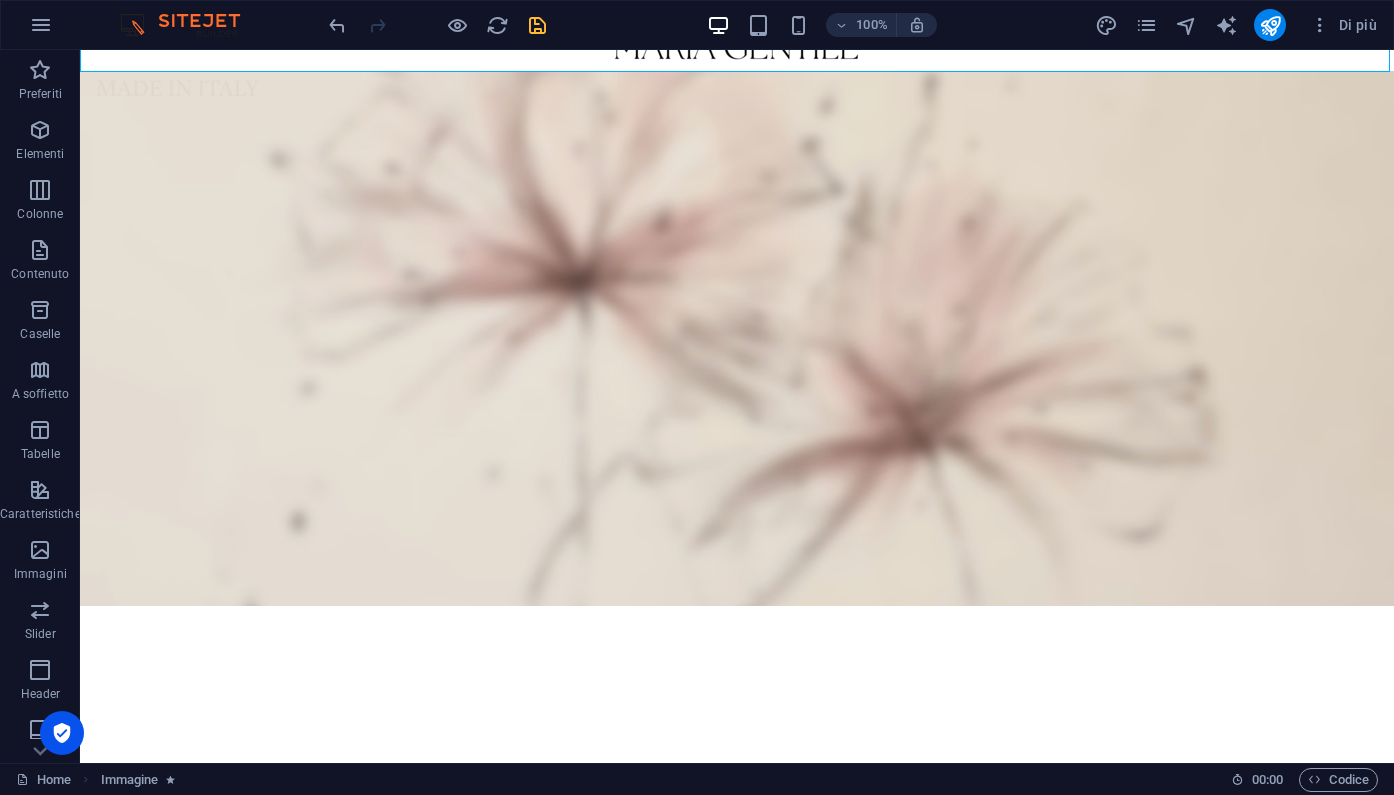 scroll, scrollTop: 29, scrollLeft: 0, axis: vertical 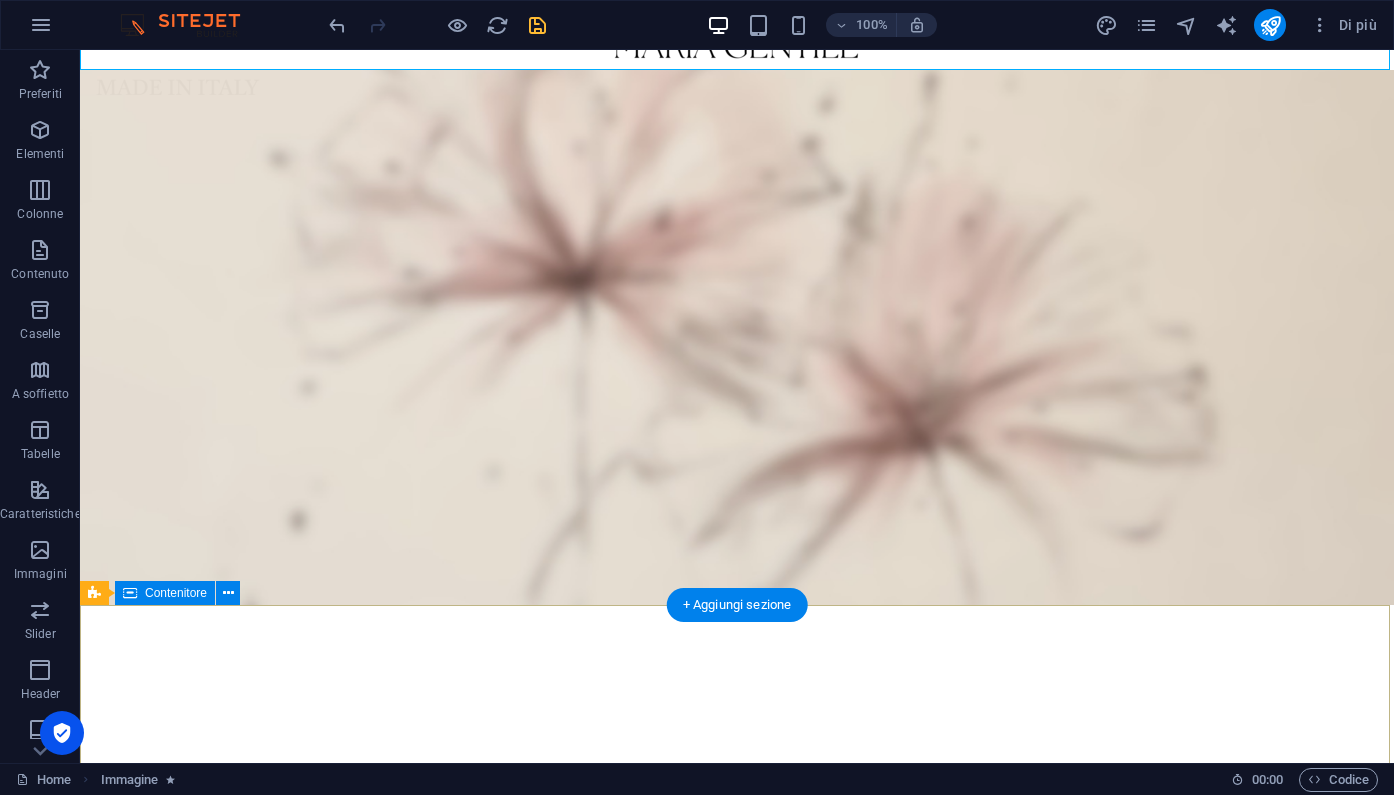 click on ""...Il futuro appartiene a coloro che credono alla bellezza dei propri sogni..." [PERSON_NAME]" at bounding box center (737, 1245) 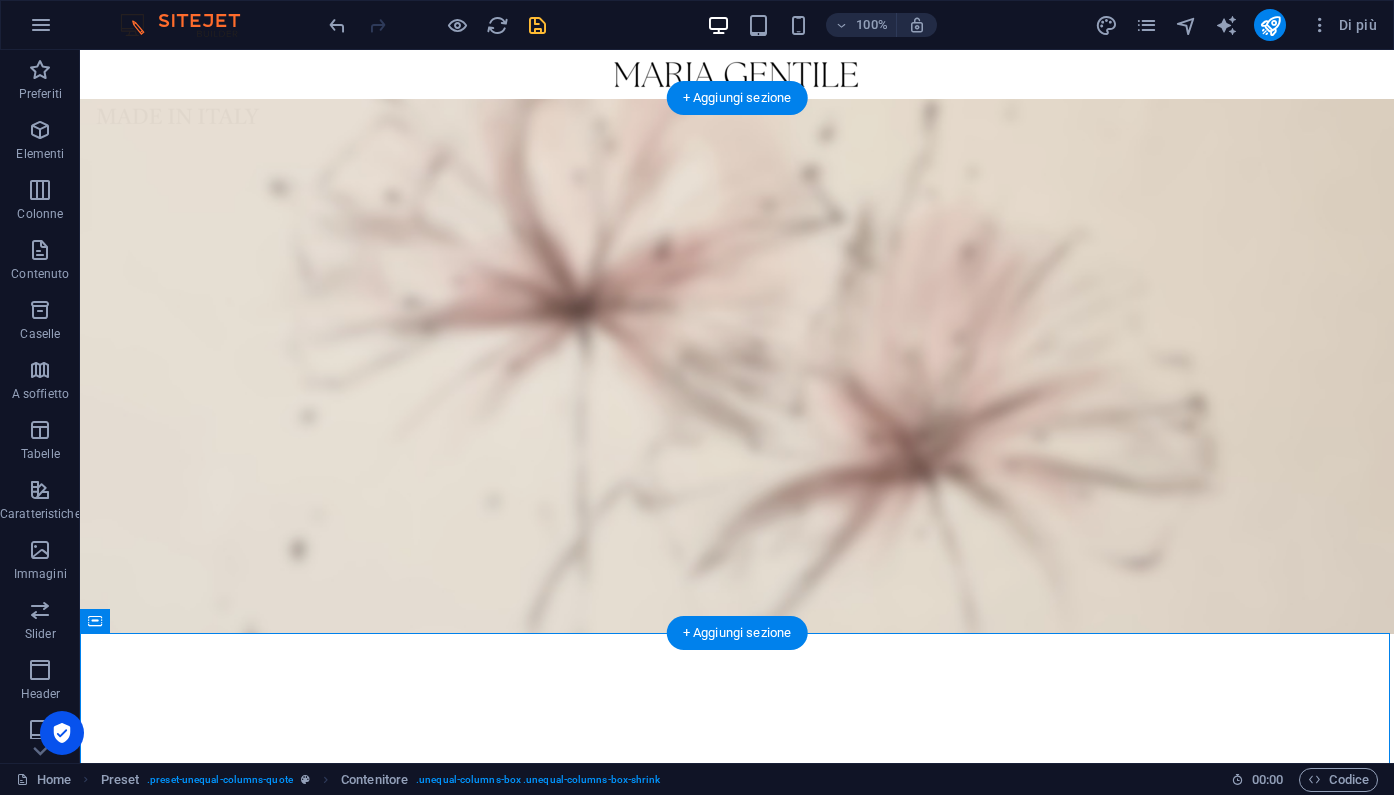 scroll, scrollTop: 1, scrollLeft: 0, axis: vertical 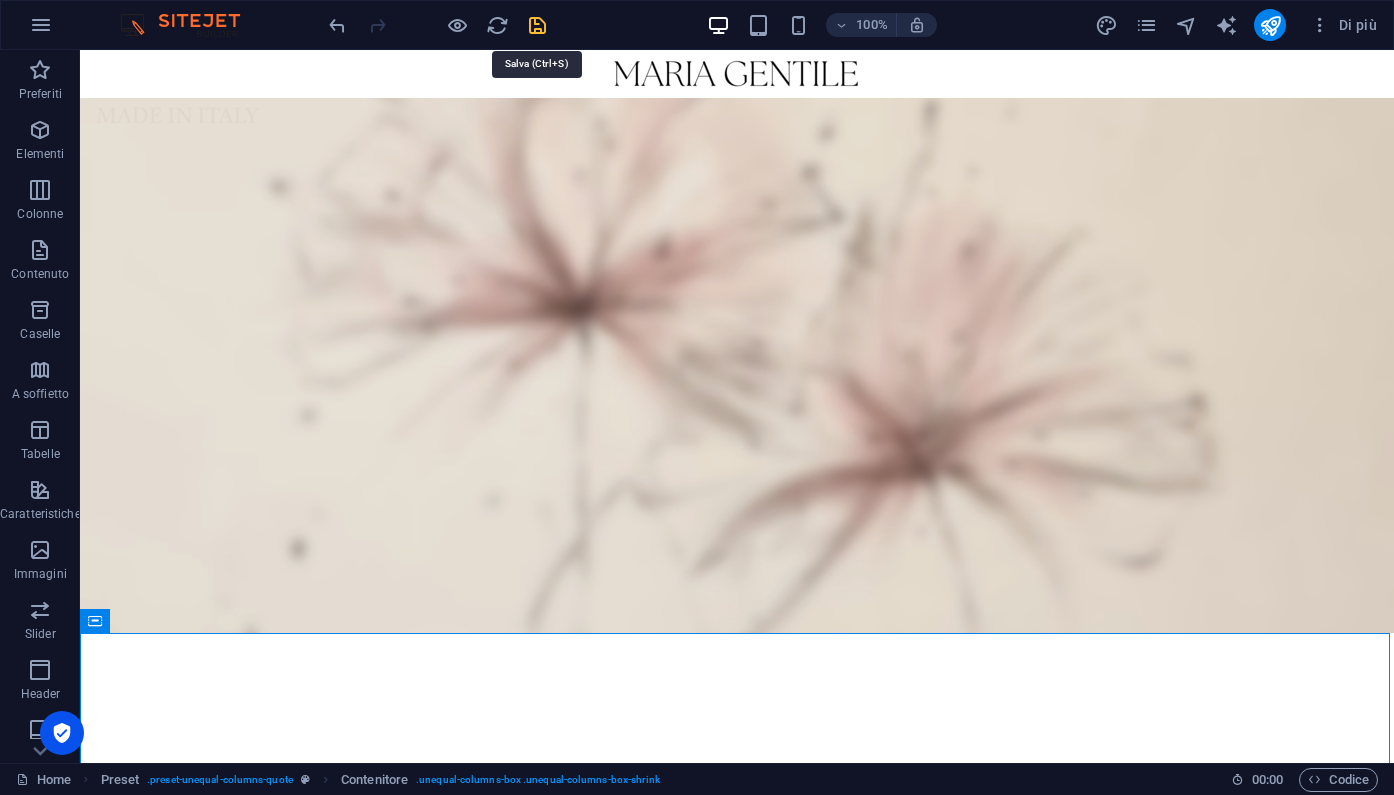 click at bounding box center (537, 25) 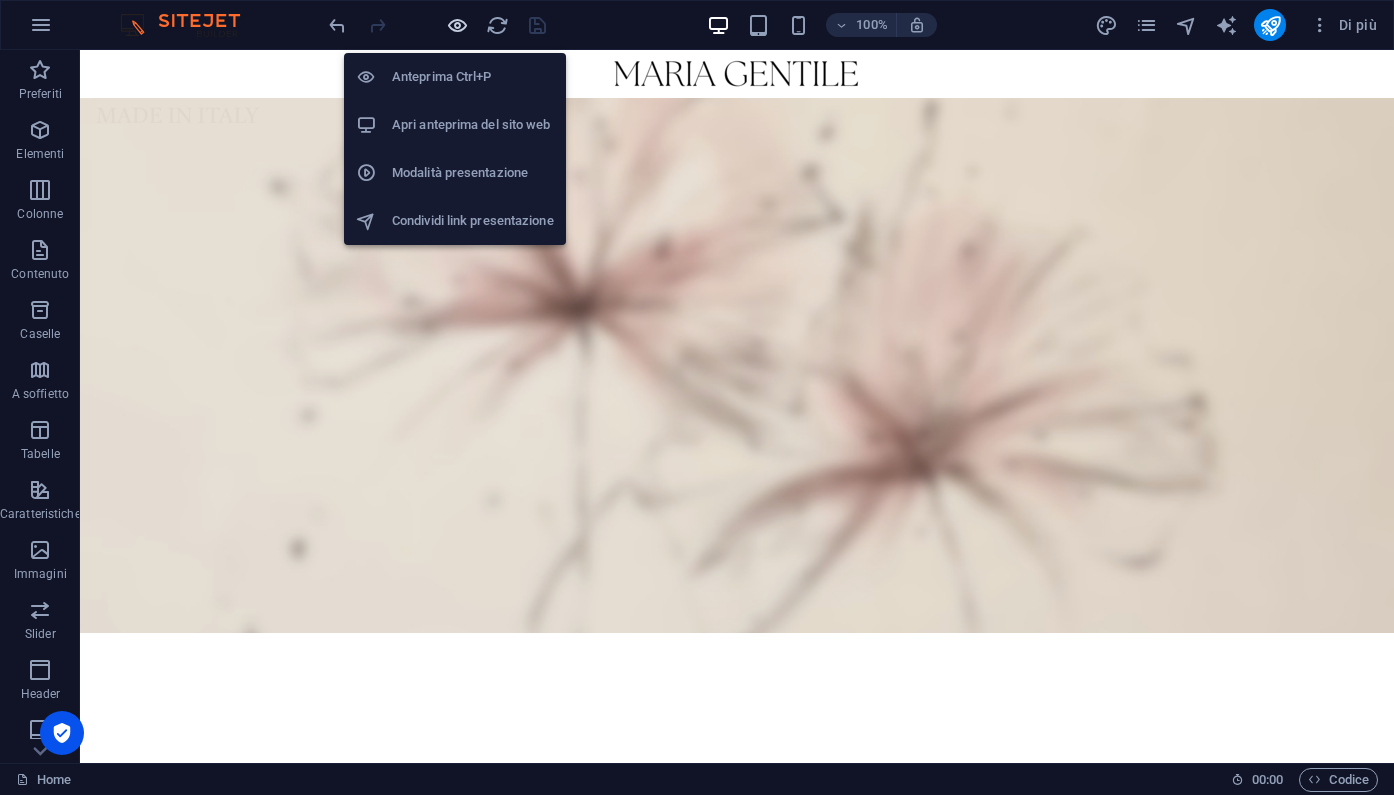 click at bounding box center (457, 25) 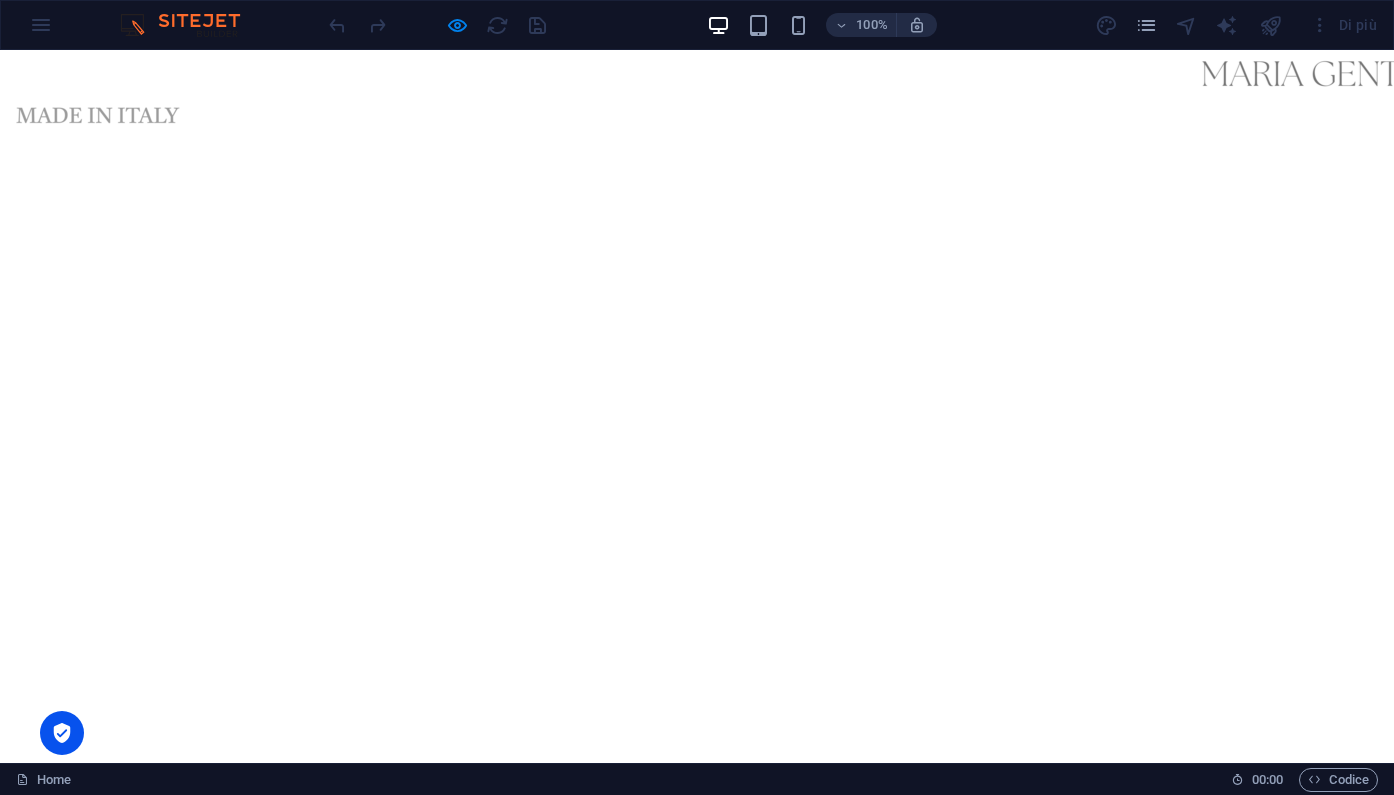 click on "Rilascia qui il contenuto oppure  Aggiungi elementi  Incolla appunti "...Il futuro appartiene a coloro che credono alla bellezza dei propri sogni..." [PERSON_NAME] Rilascia qui il contenuto oppure  Aggiungi elementi  Incolla appunti Rilascia qui il contenuto oppure  Aggiungi elementi  Incolla appunti Rilascia qui il contenuto oppure  Aggiungi elementi  Incolla appunti" at bounding box center [697, 849] 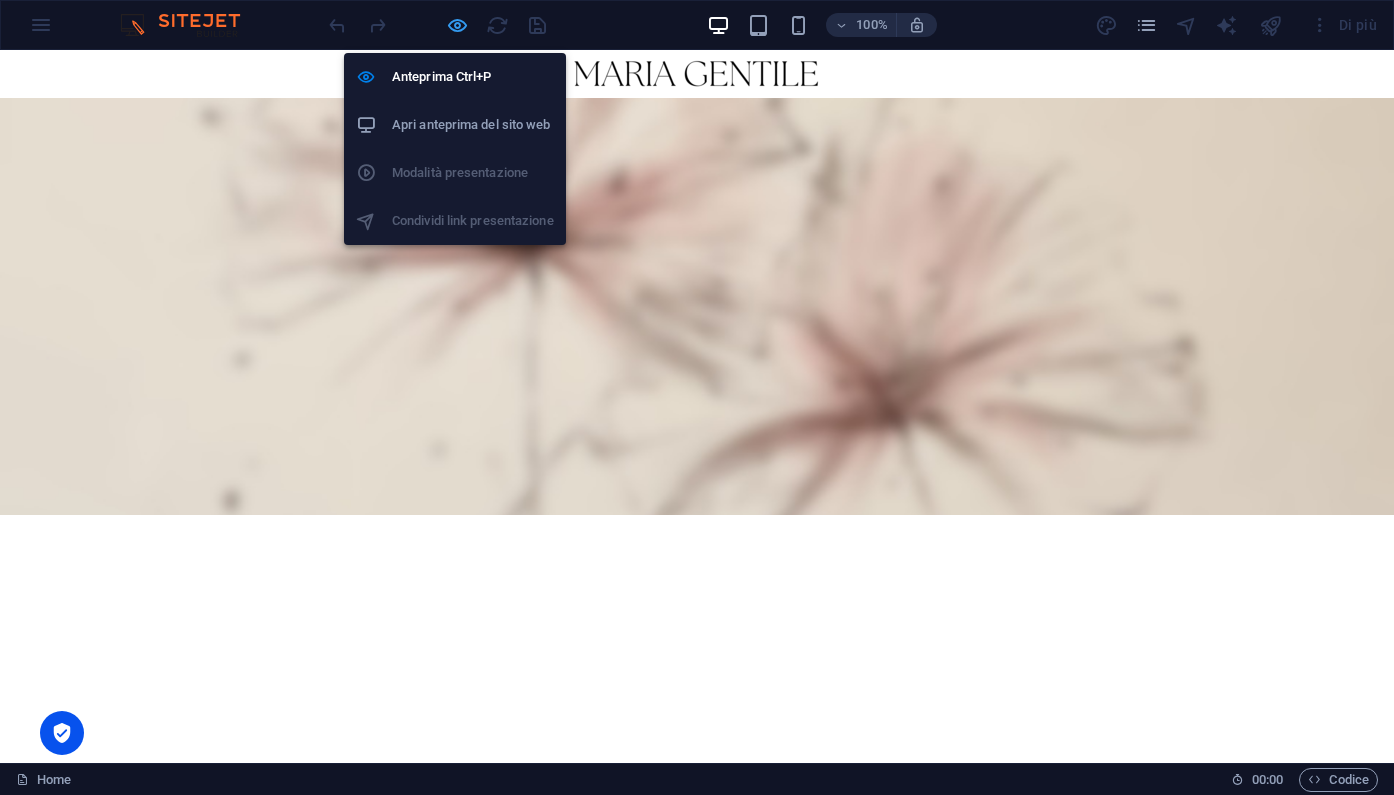 click at bounding box center [457, 25] 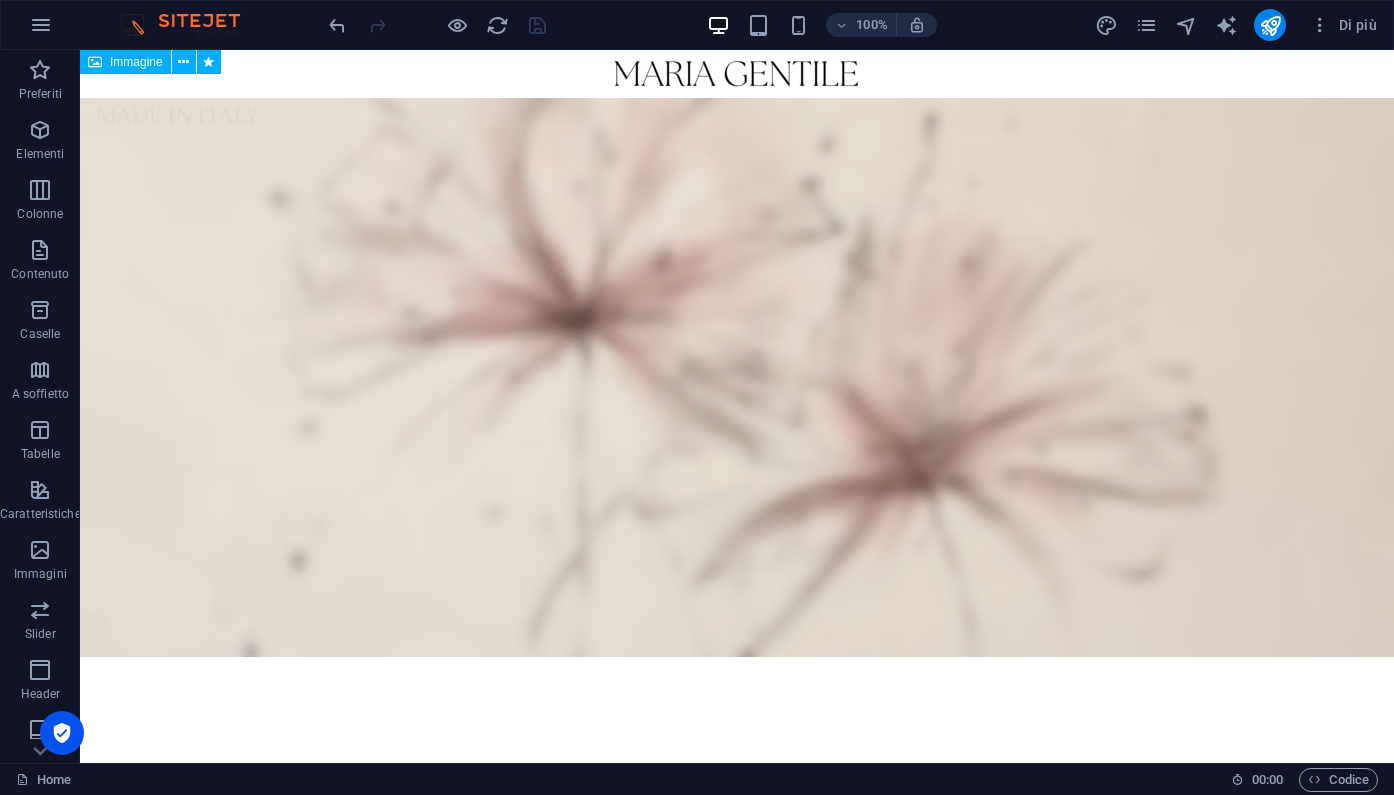 click at bounding box center [737, 73] 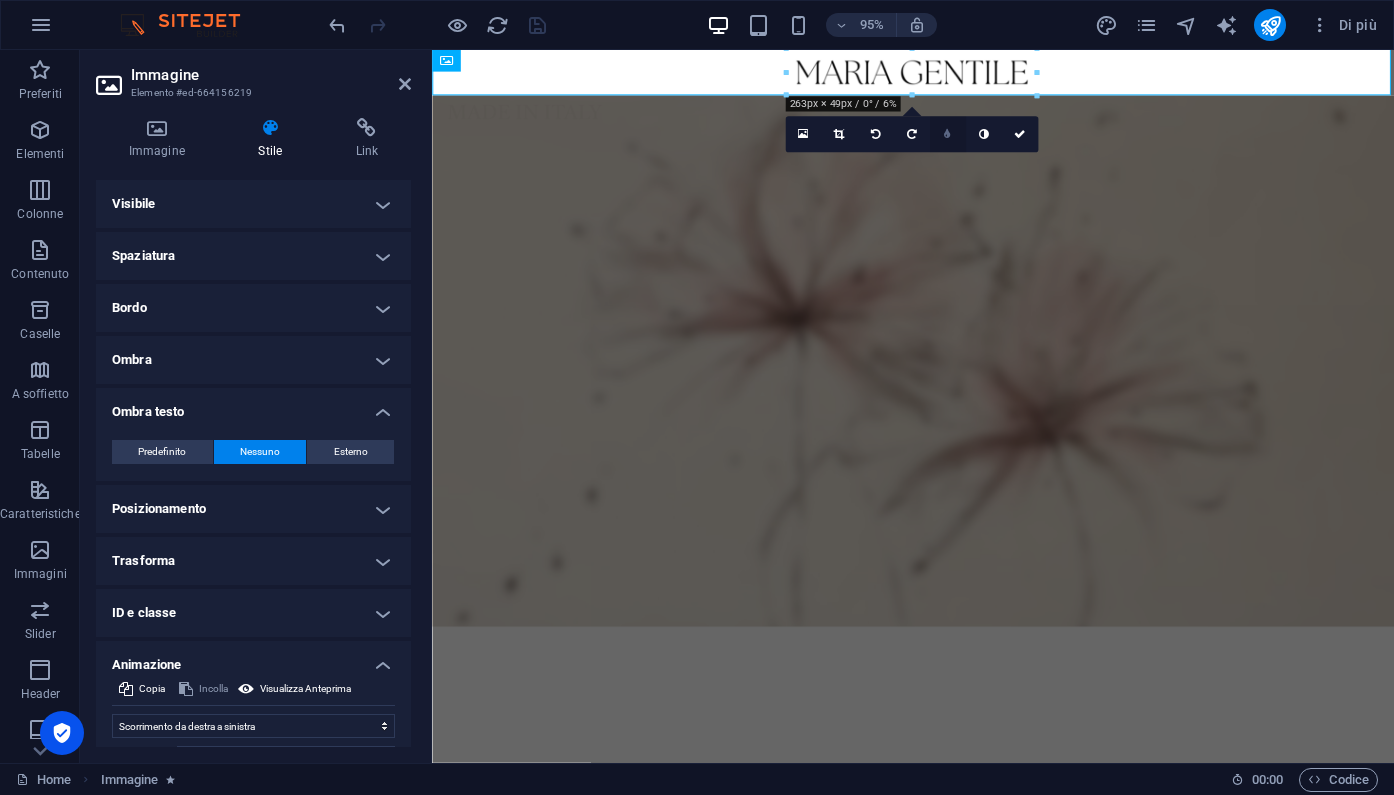 click at bounding box center (947, 135) 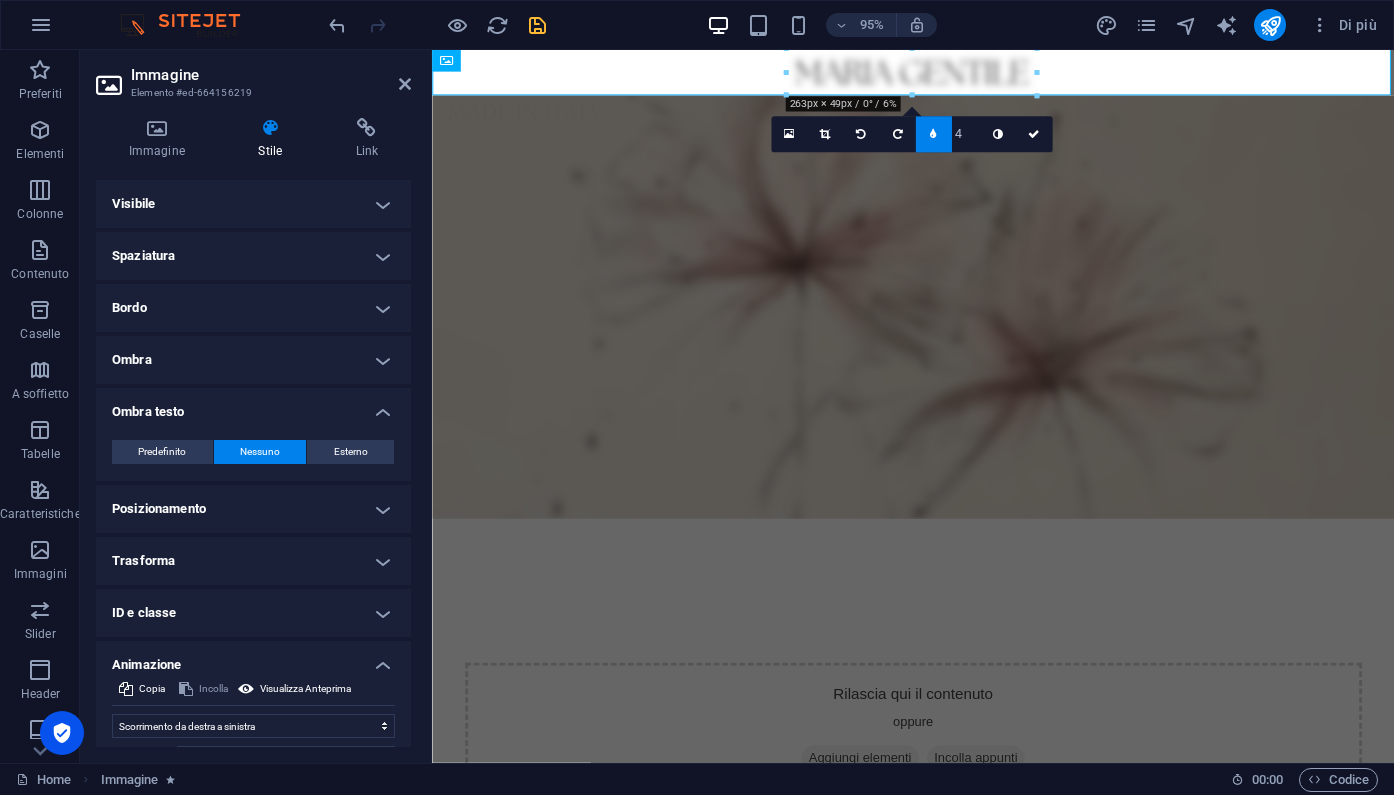 click on "4" at bounding box center (965, 134) 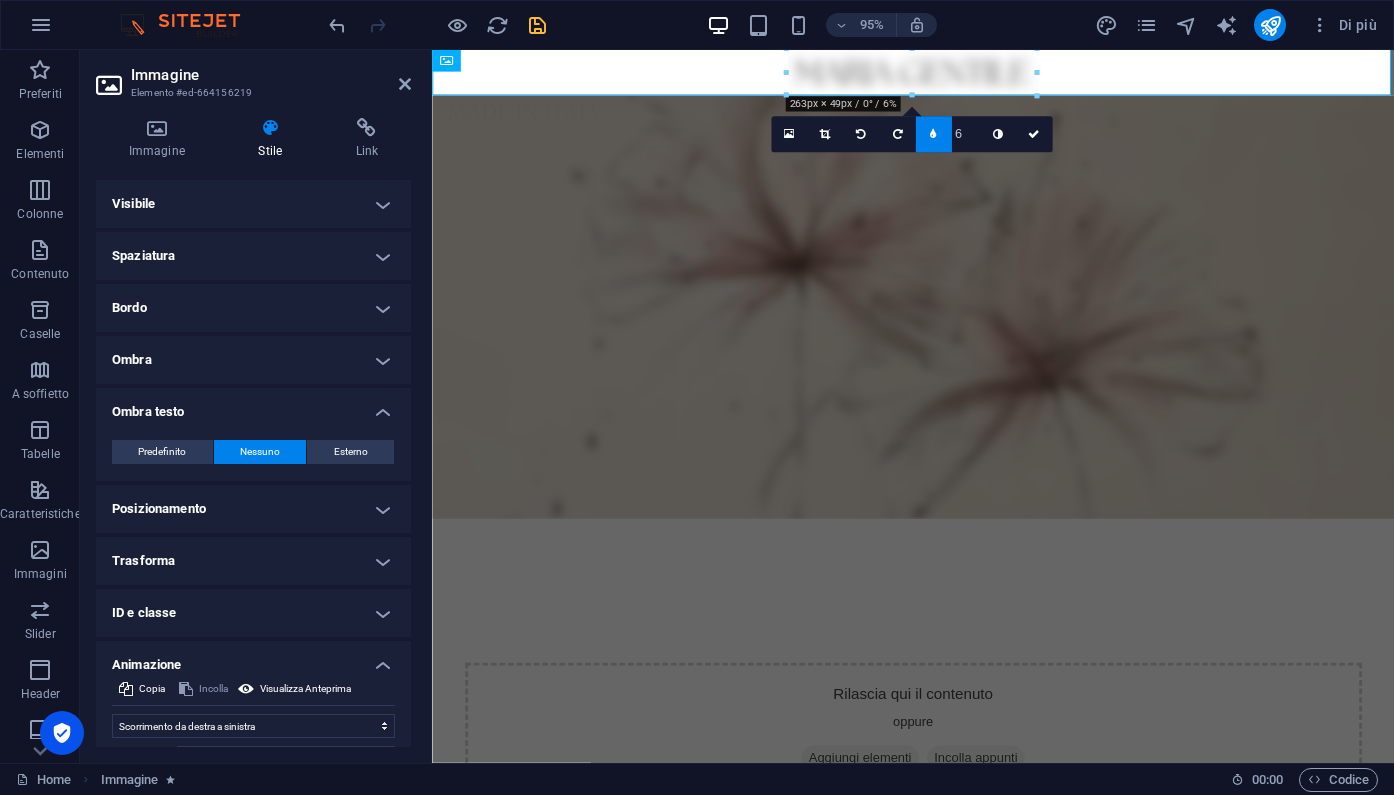 click on "6" at bounding box center (965, 134) 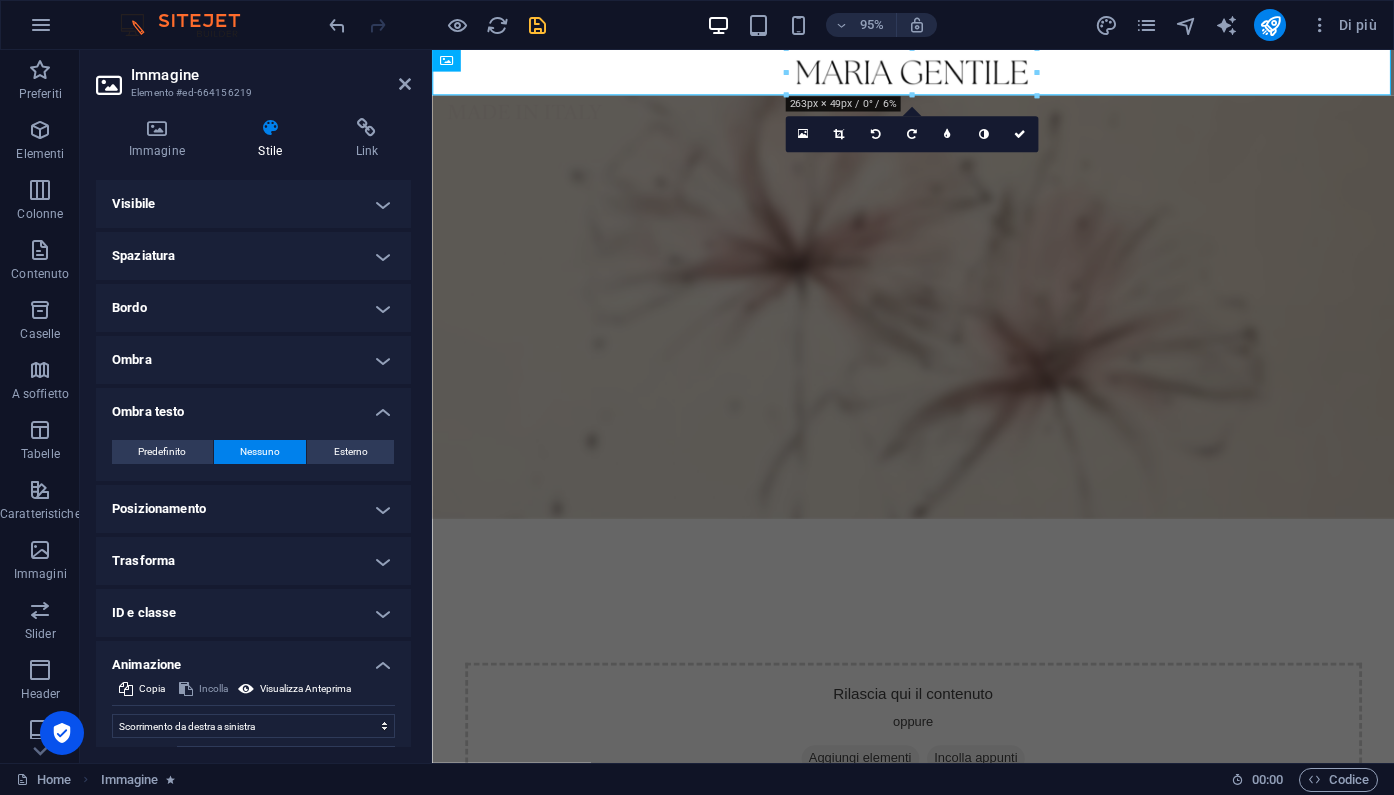 click at bounding box center (938, 320) 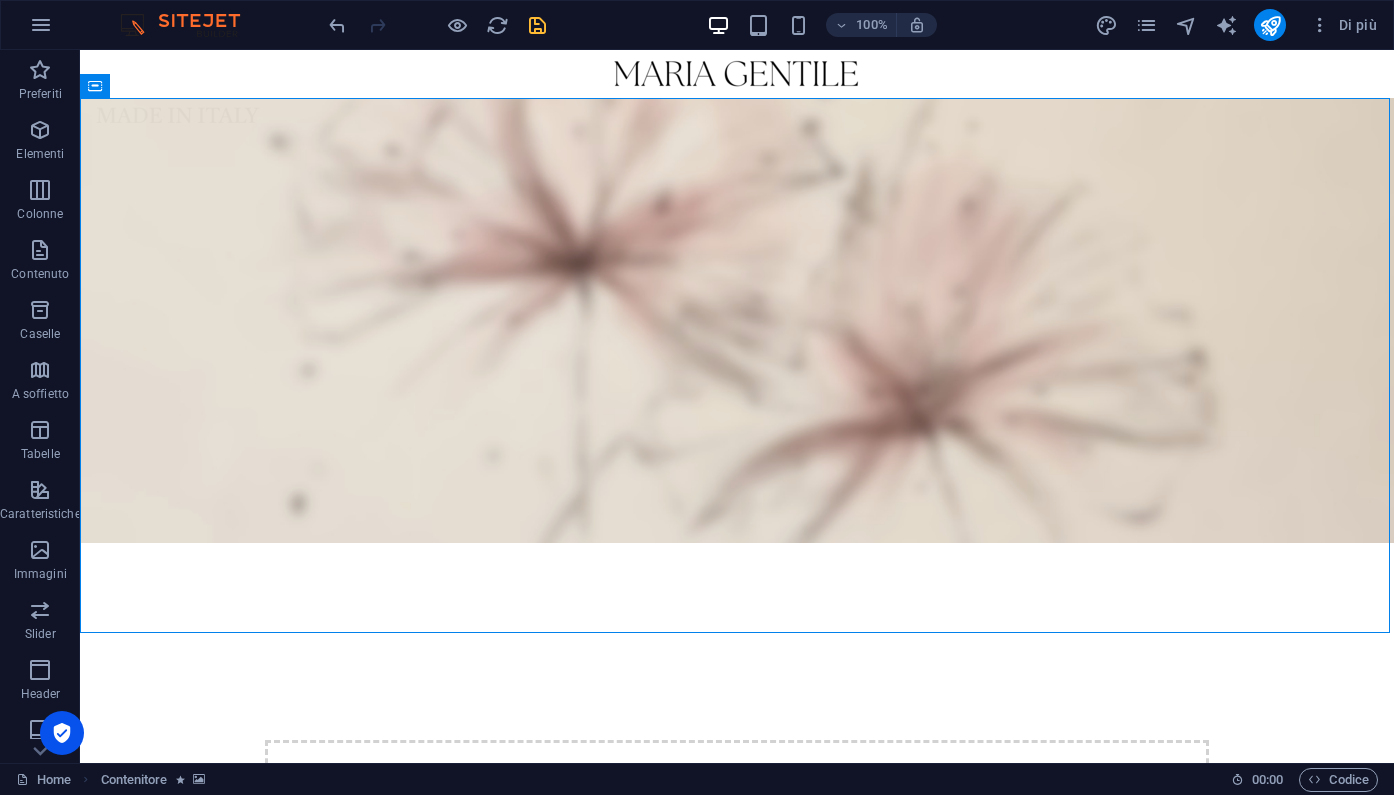 click at bounding box center (737, 320) 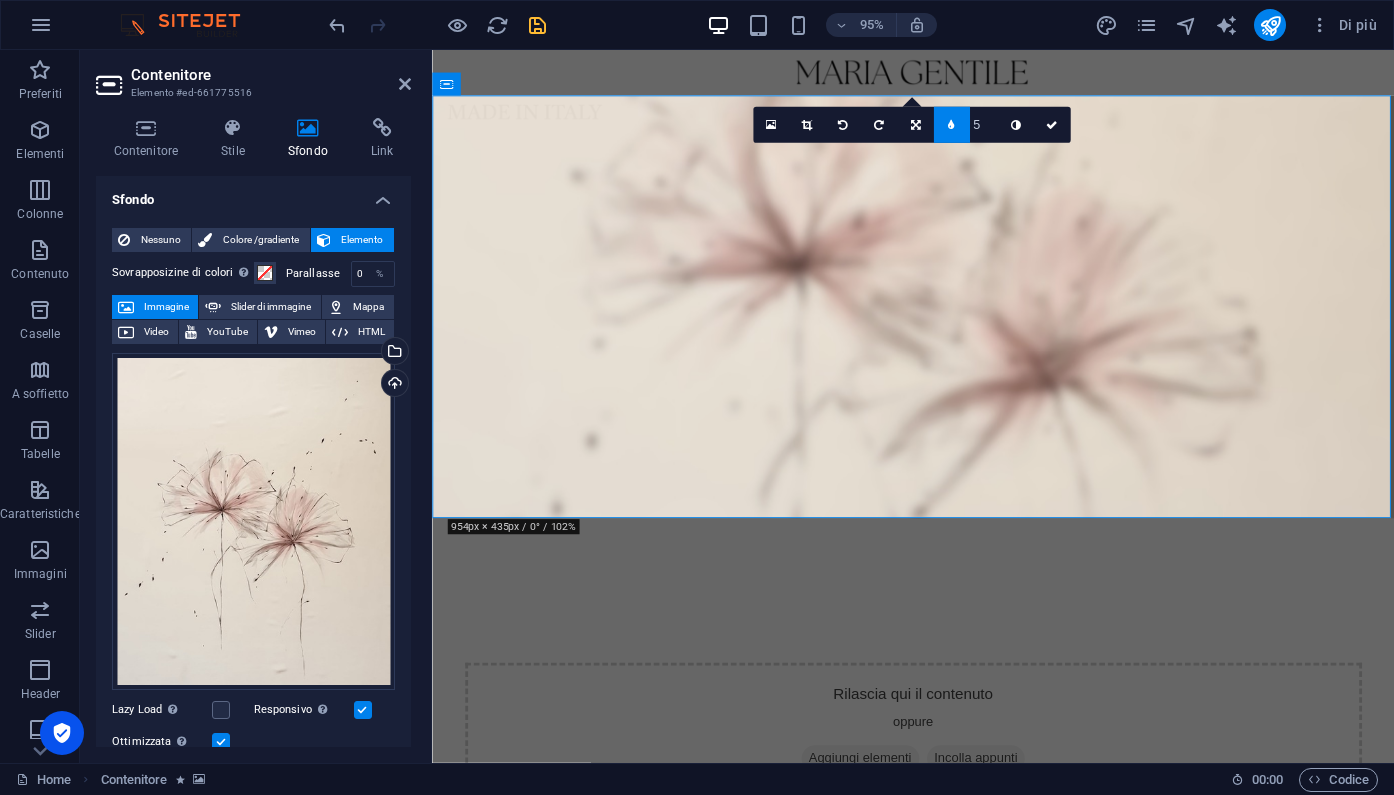 click at bounding box center (951, 124) 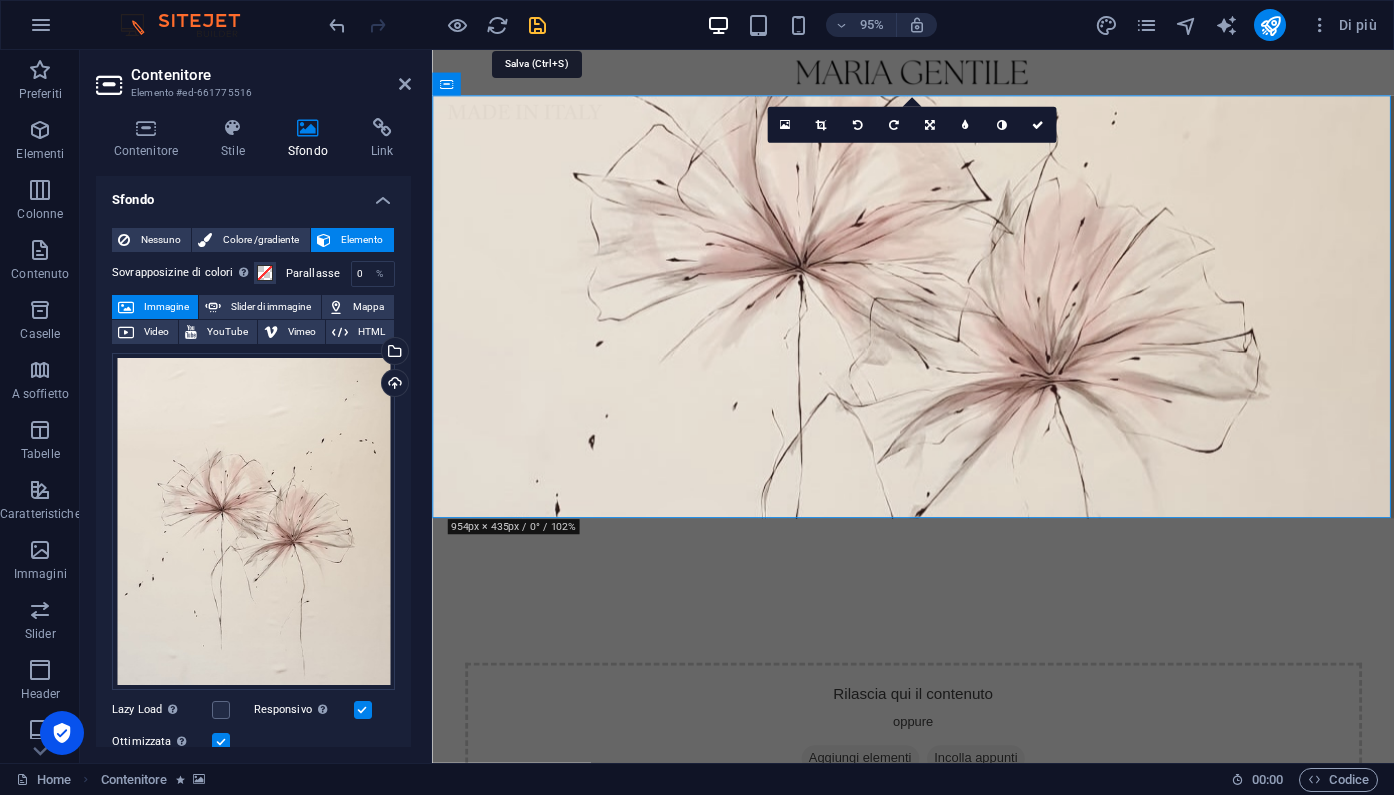click at bounding box center [537, 25] 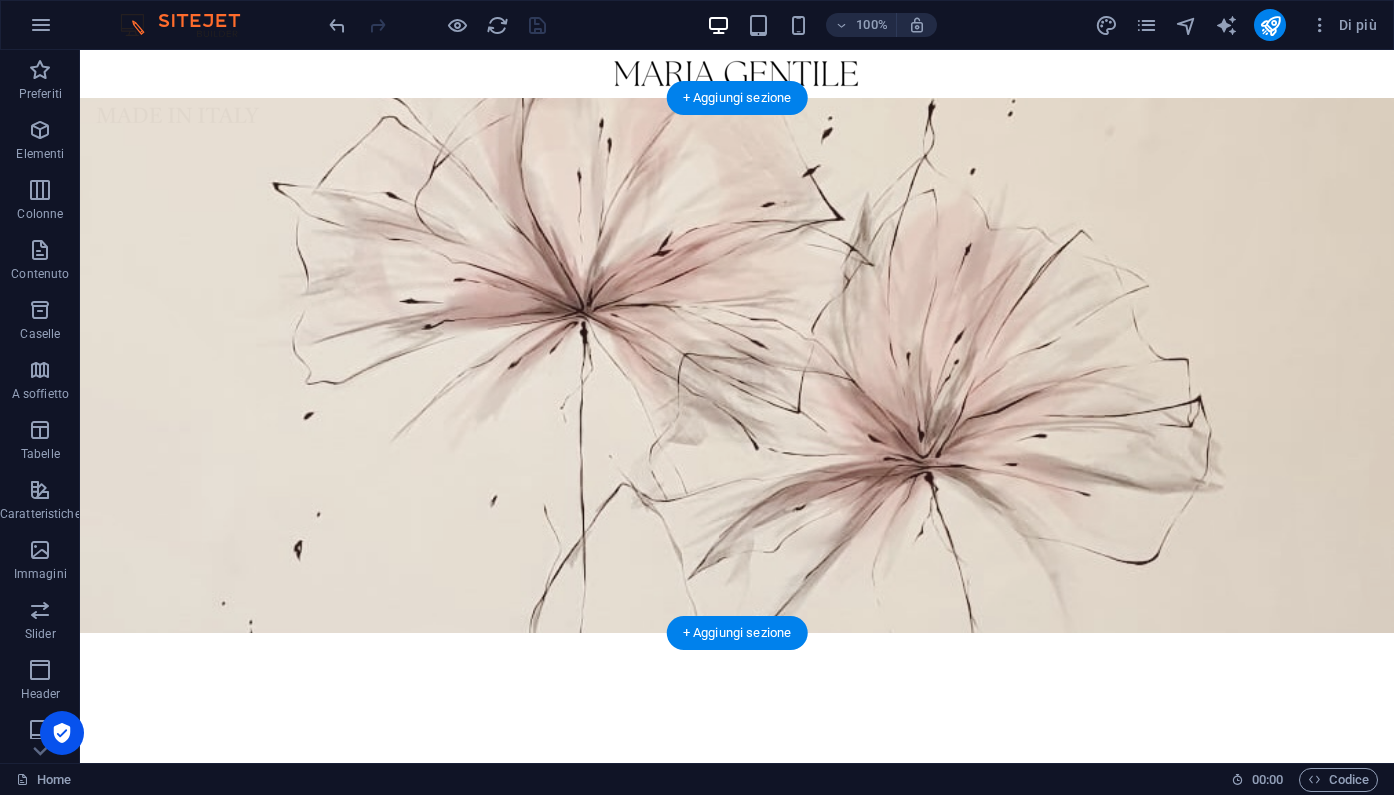scroll, scrollTop: 0, scrollLeft: 0, axis: both 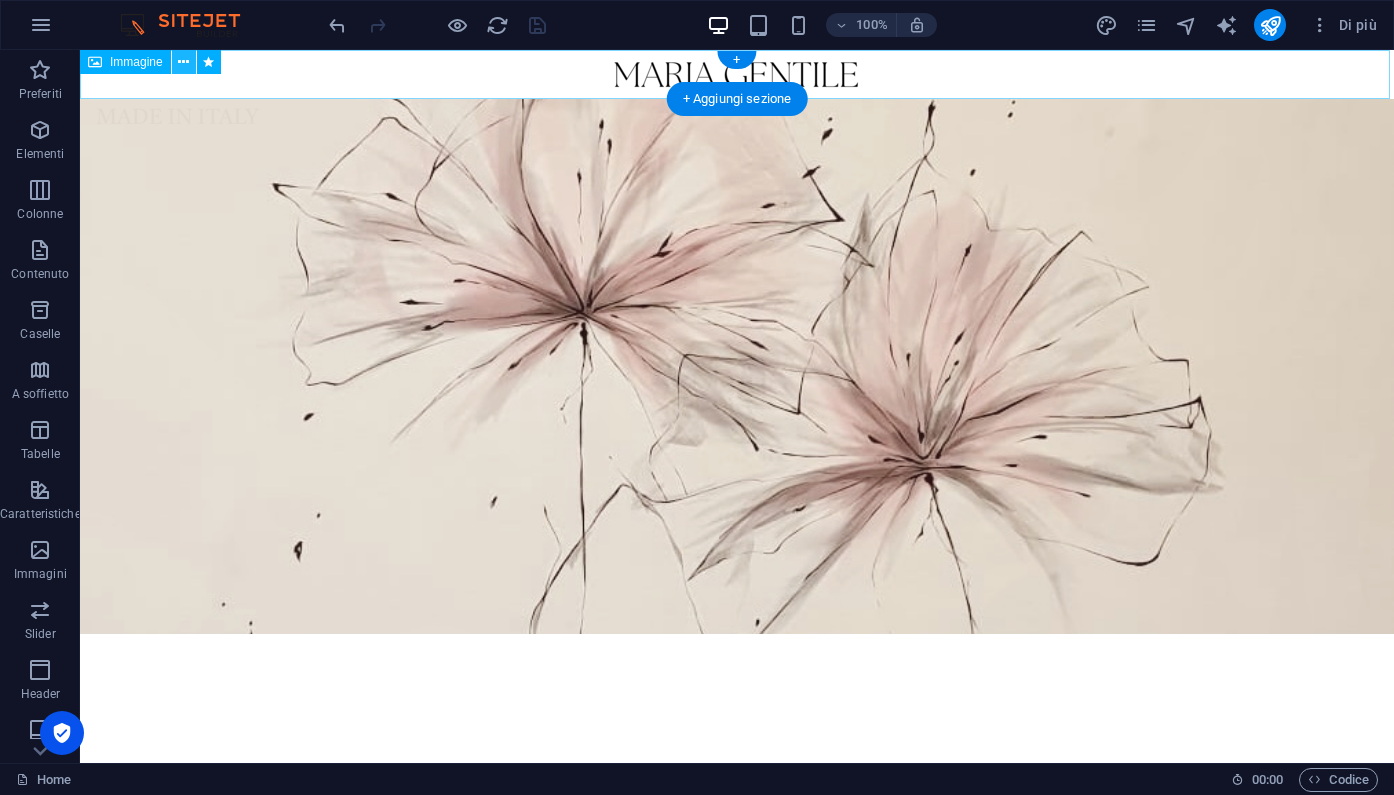 click at bounding box center (183, 62) 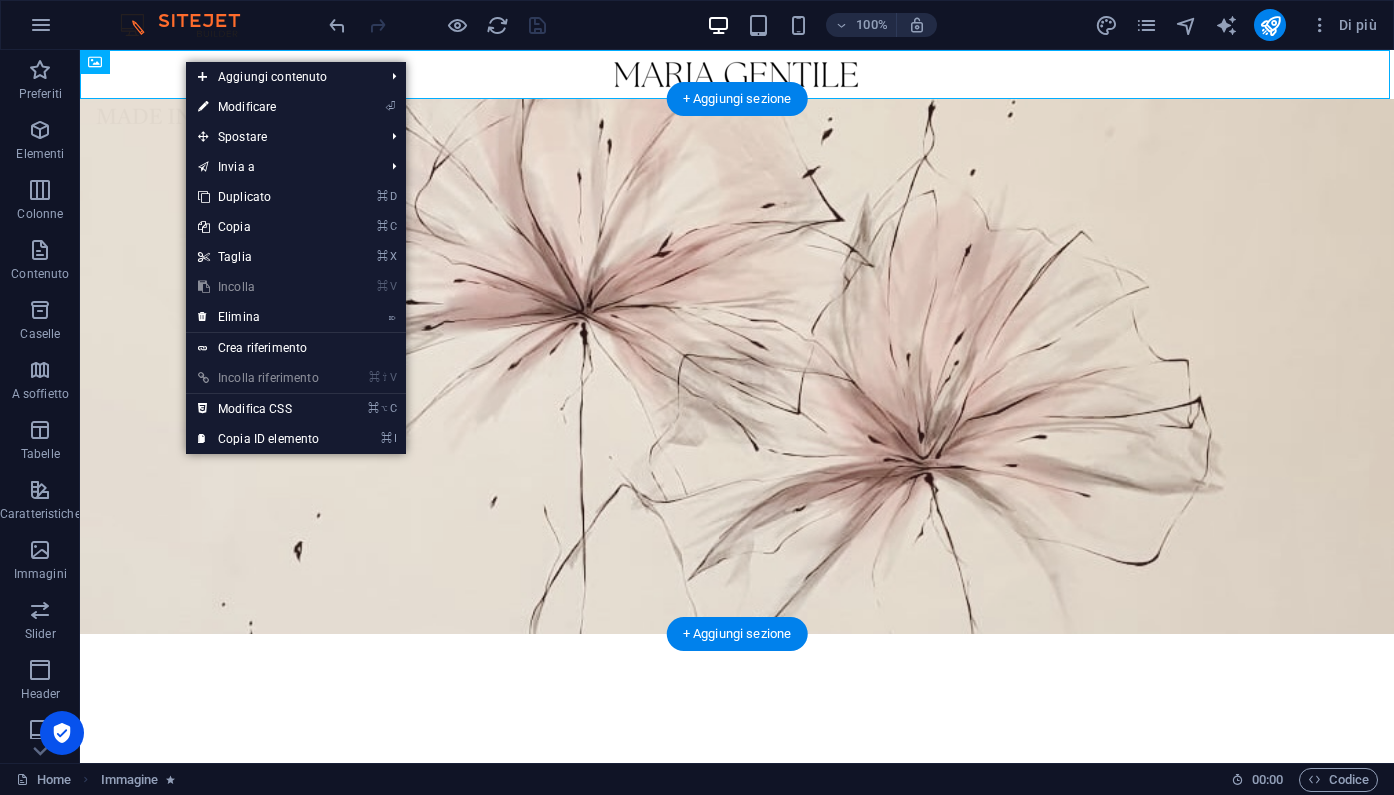 click at bounding box center (737, 366) 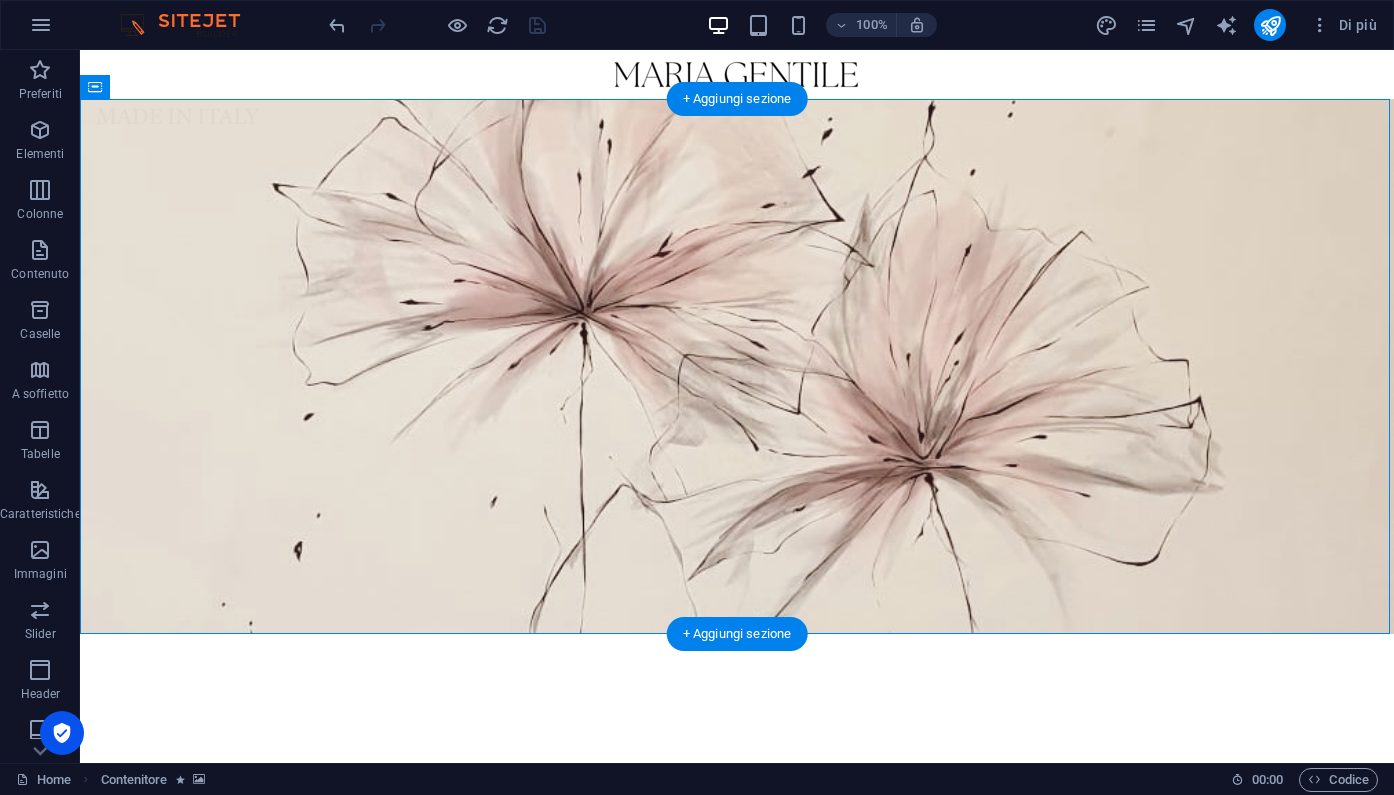 click at bounding box center [737, 366] 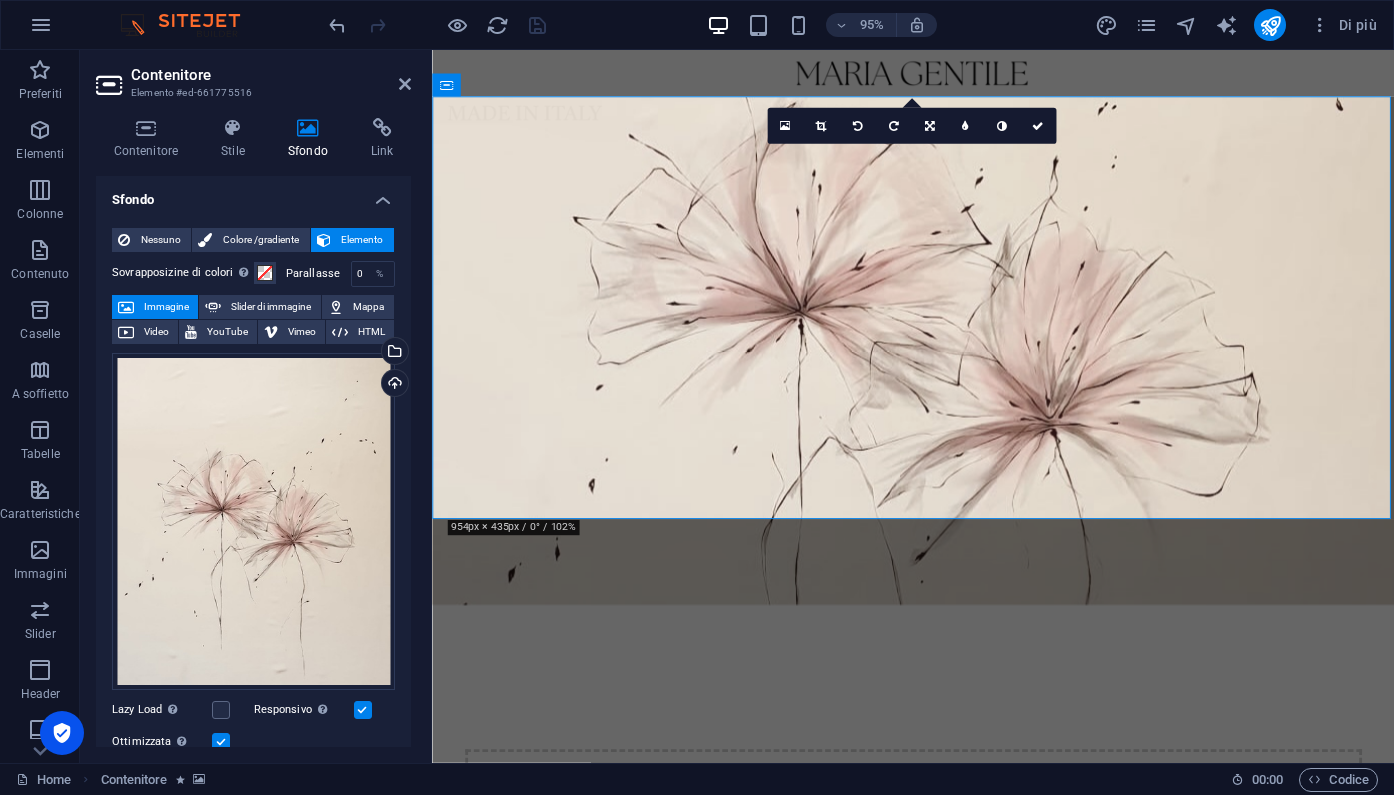click at bounding box center (938, 366) 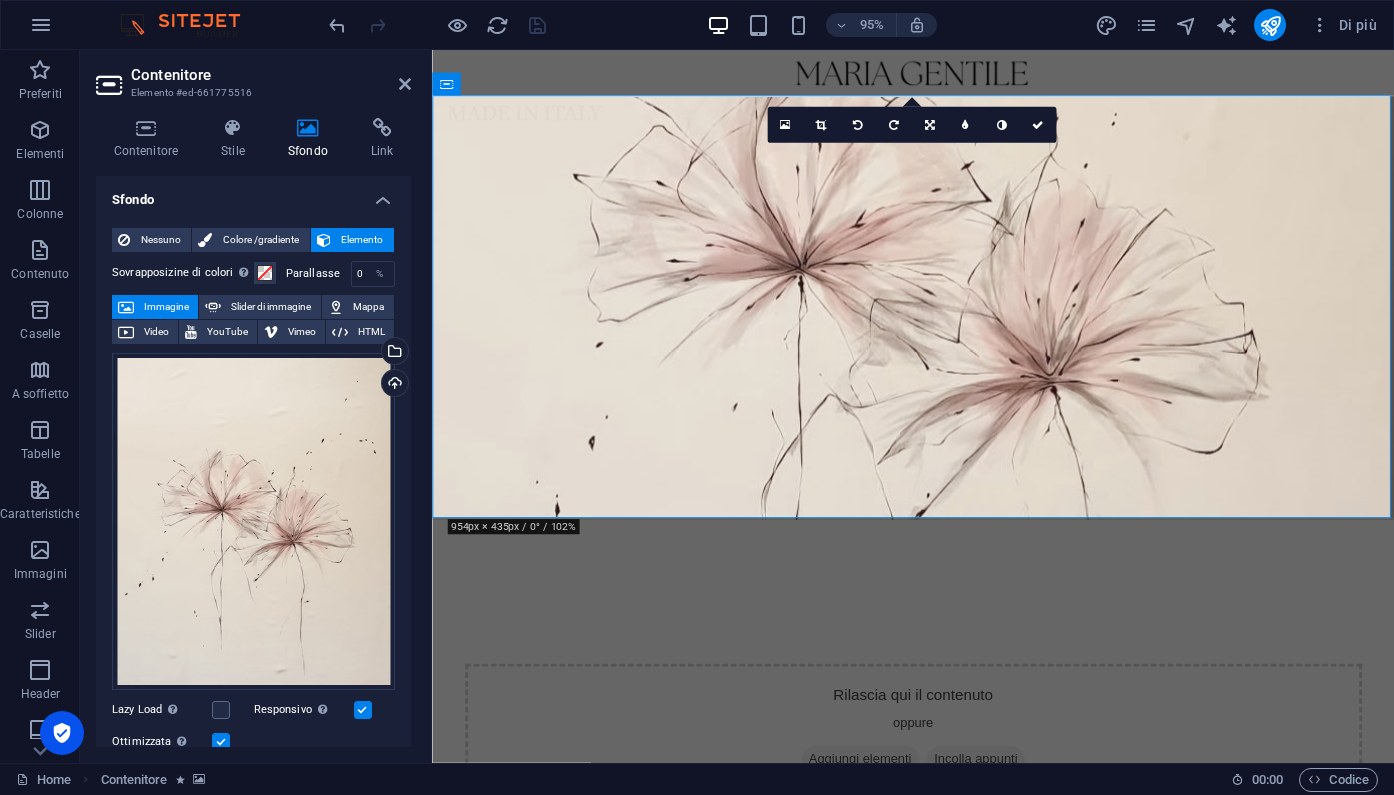 scroll, scrollTop: 5, scrollLeft: 0, axis: vertical 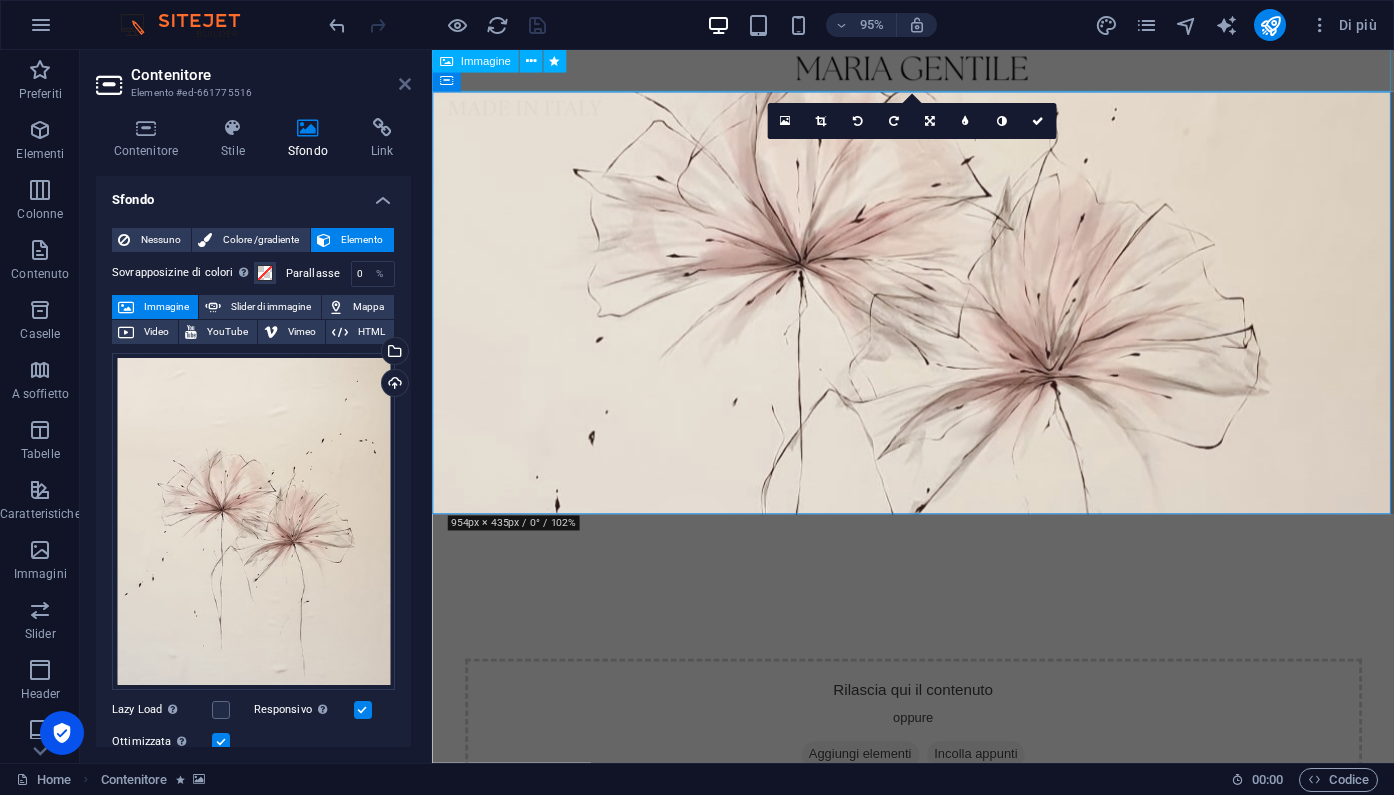 click at bounding box center [405, 84] 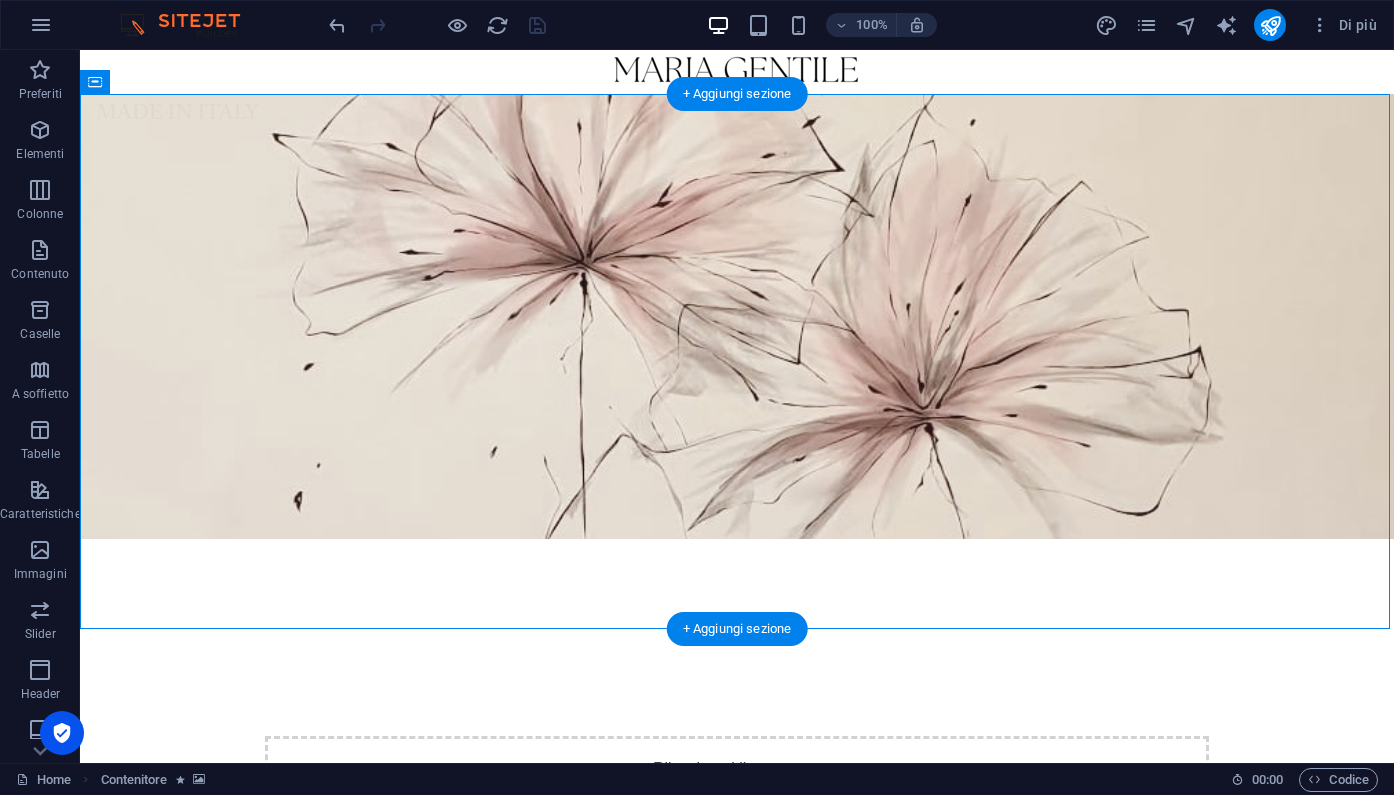 scroll, scrollTop: 0, scrollLeft: 0, axis: both 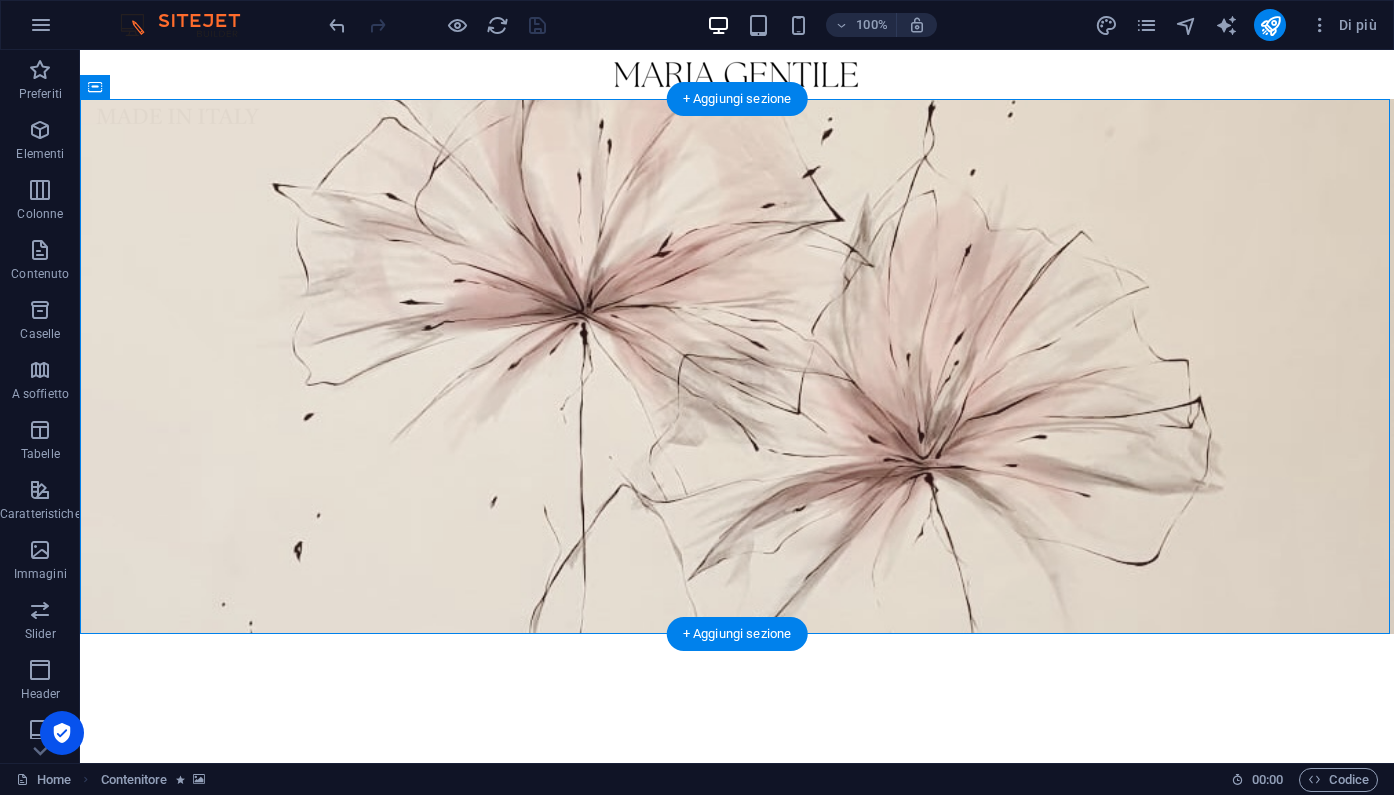 click at bounding box center (737, 366) 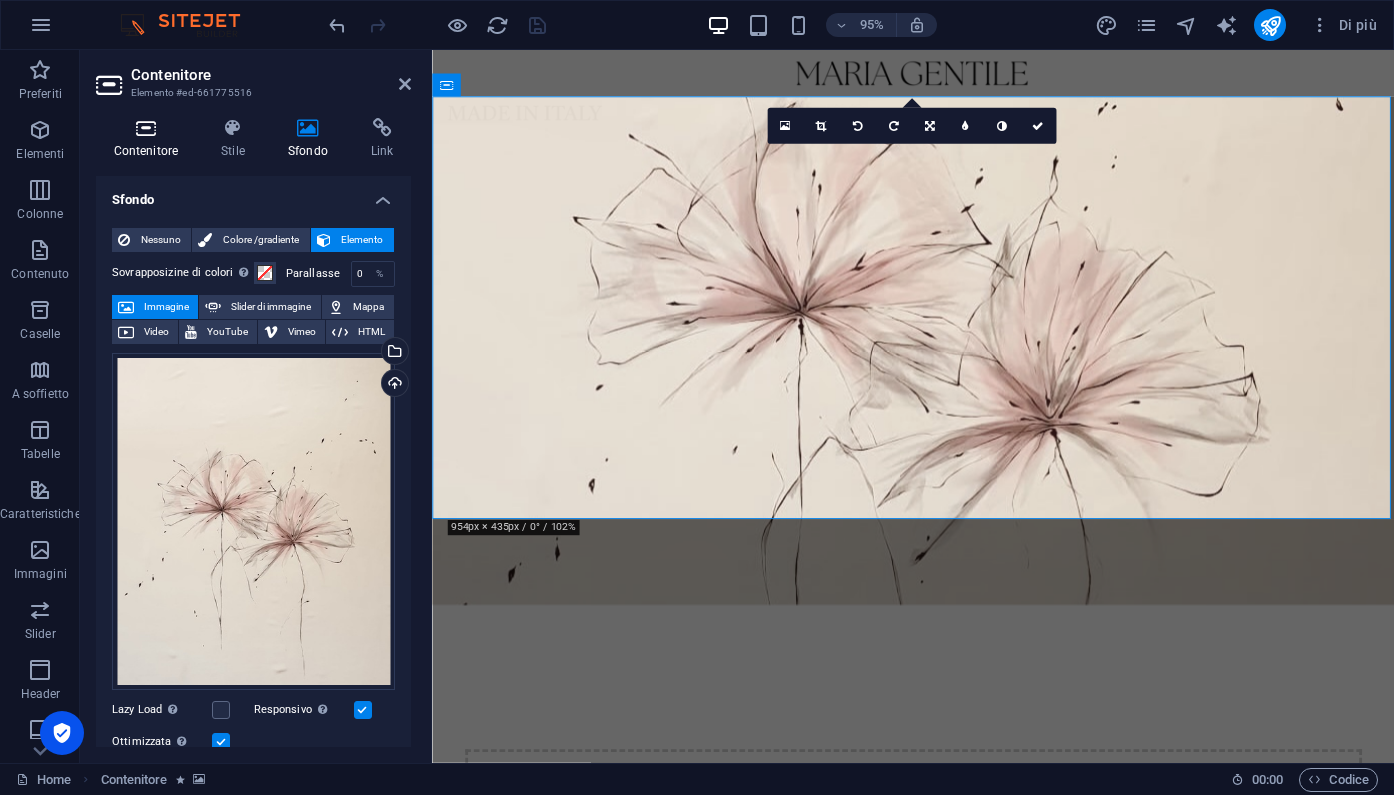 click on "Contenitore" at bounding box center [150, 139] 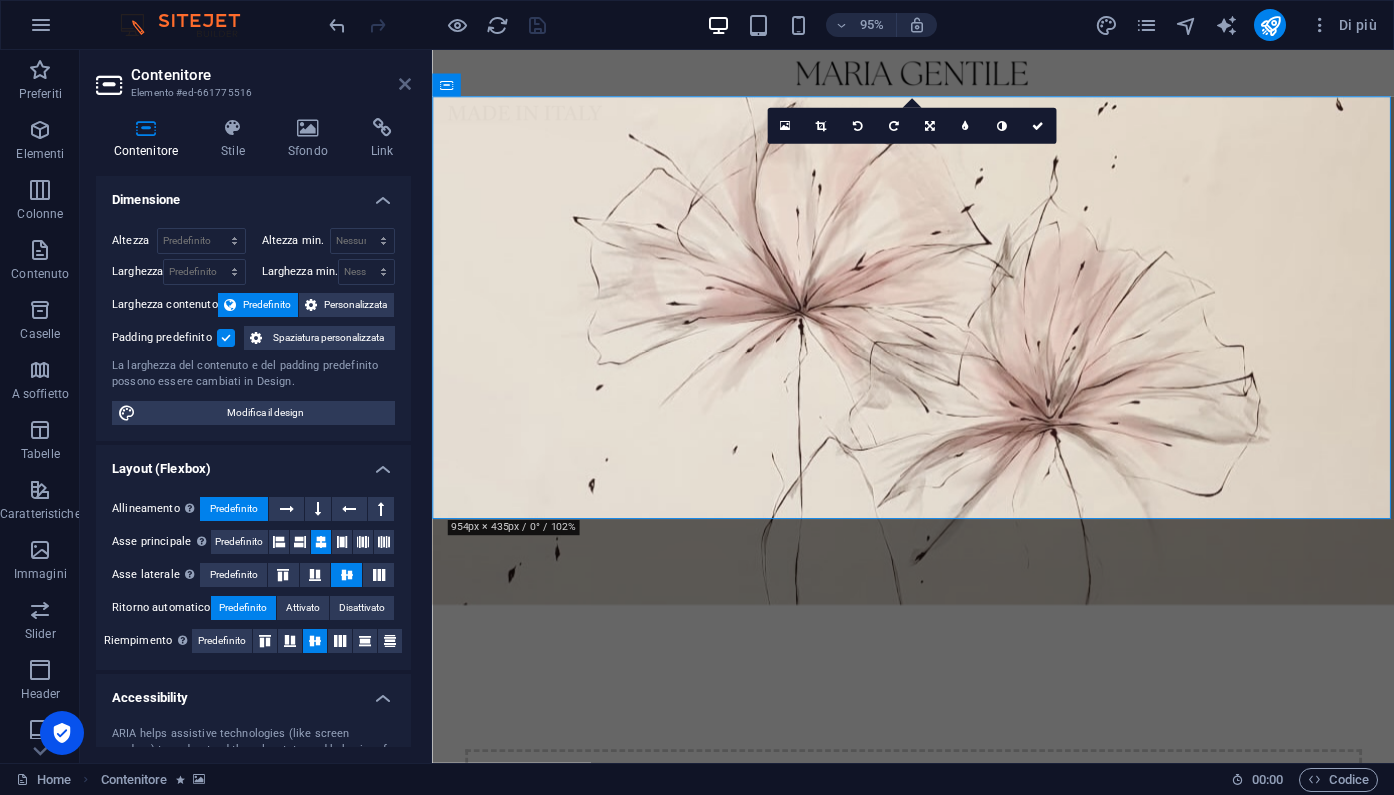 click at bounding box center [405, 84] 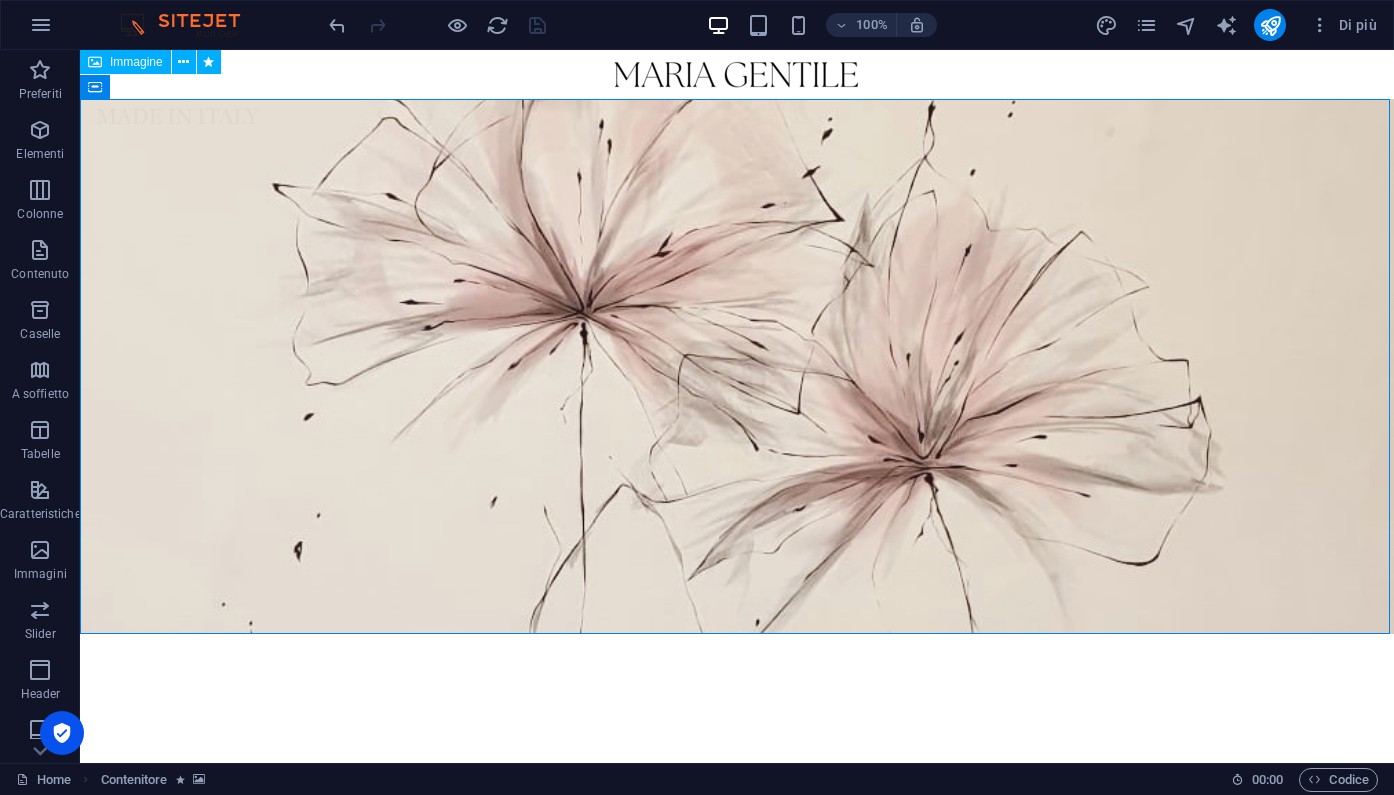 click at bounding box center [737, 74] 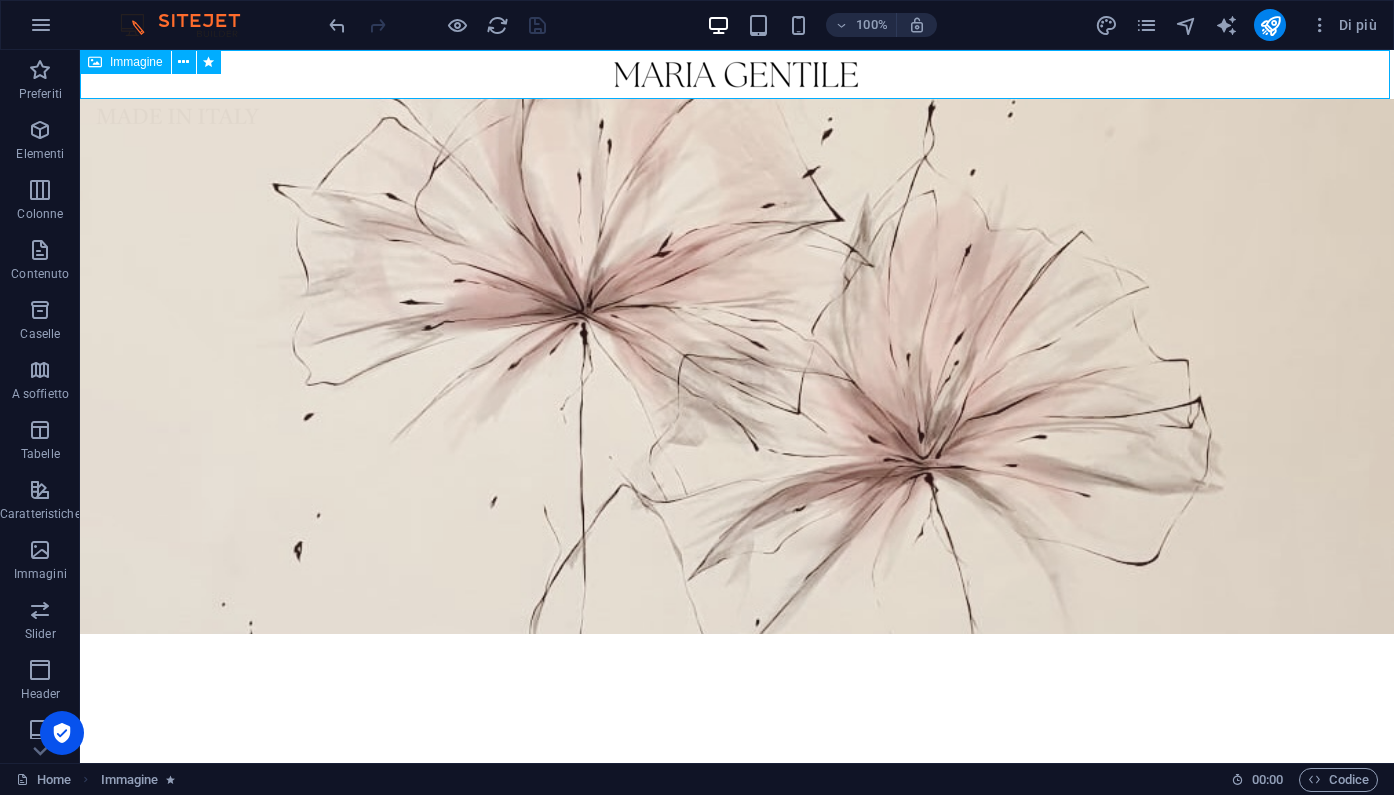 click at bounding box center [737, 74] 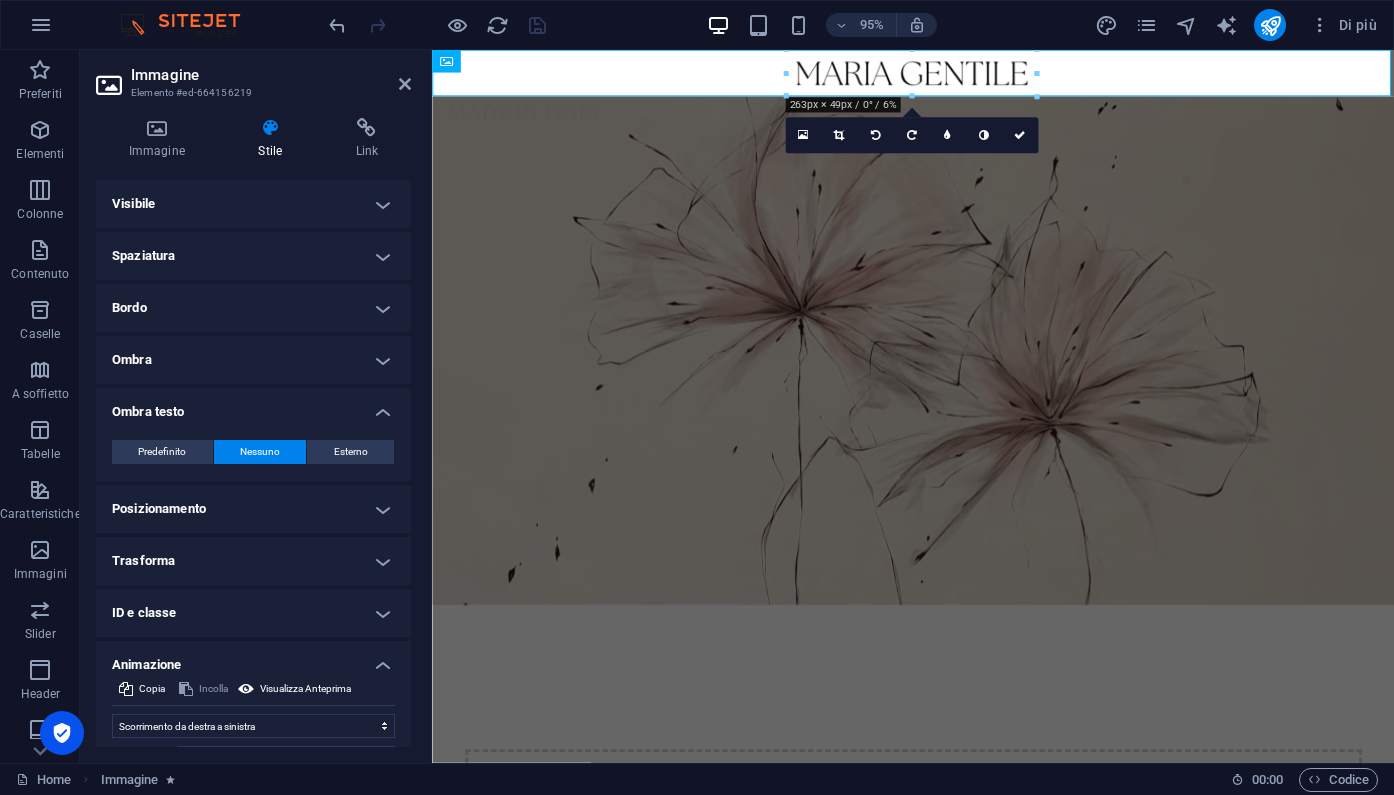 click at bounding box center (938, 366) 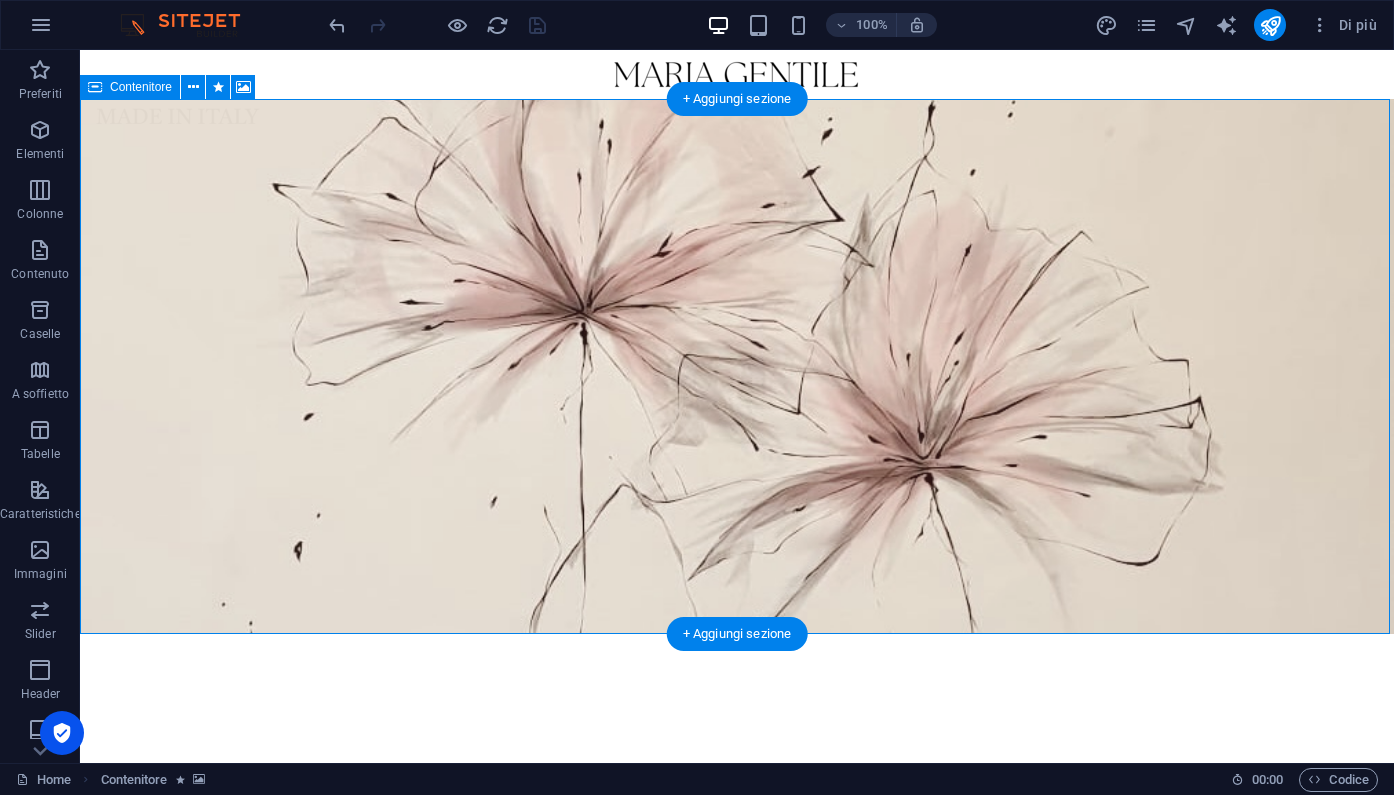 click on "Contenitore" at bounding box center [130, 87] 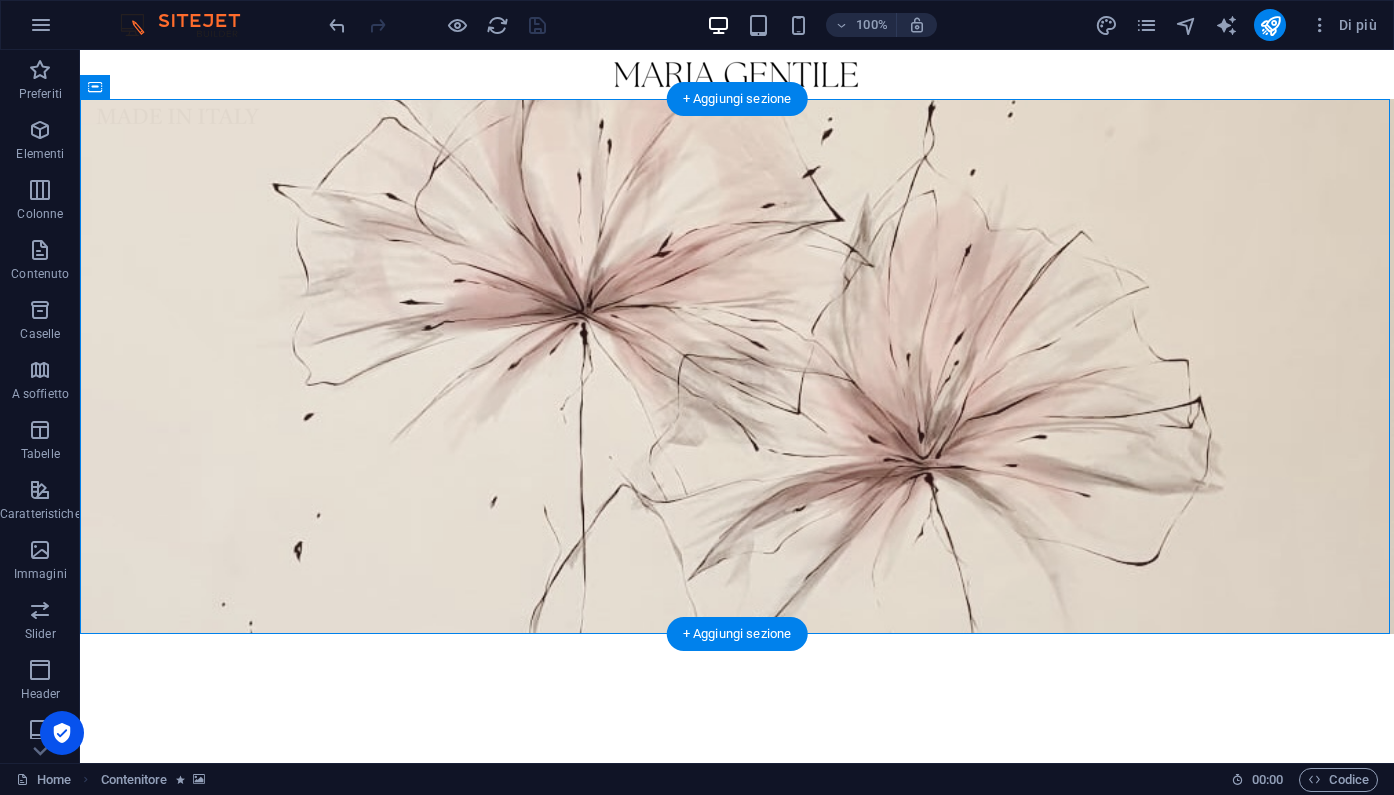 drag, startPoint x: 188, startPoint y: 136, endPoint x: 155, endPoint y: 181, distance: 55.803226 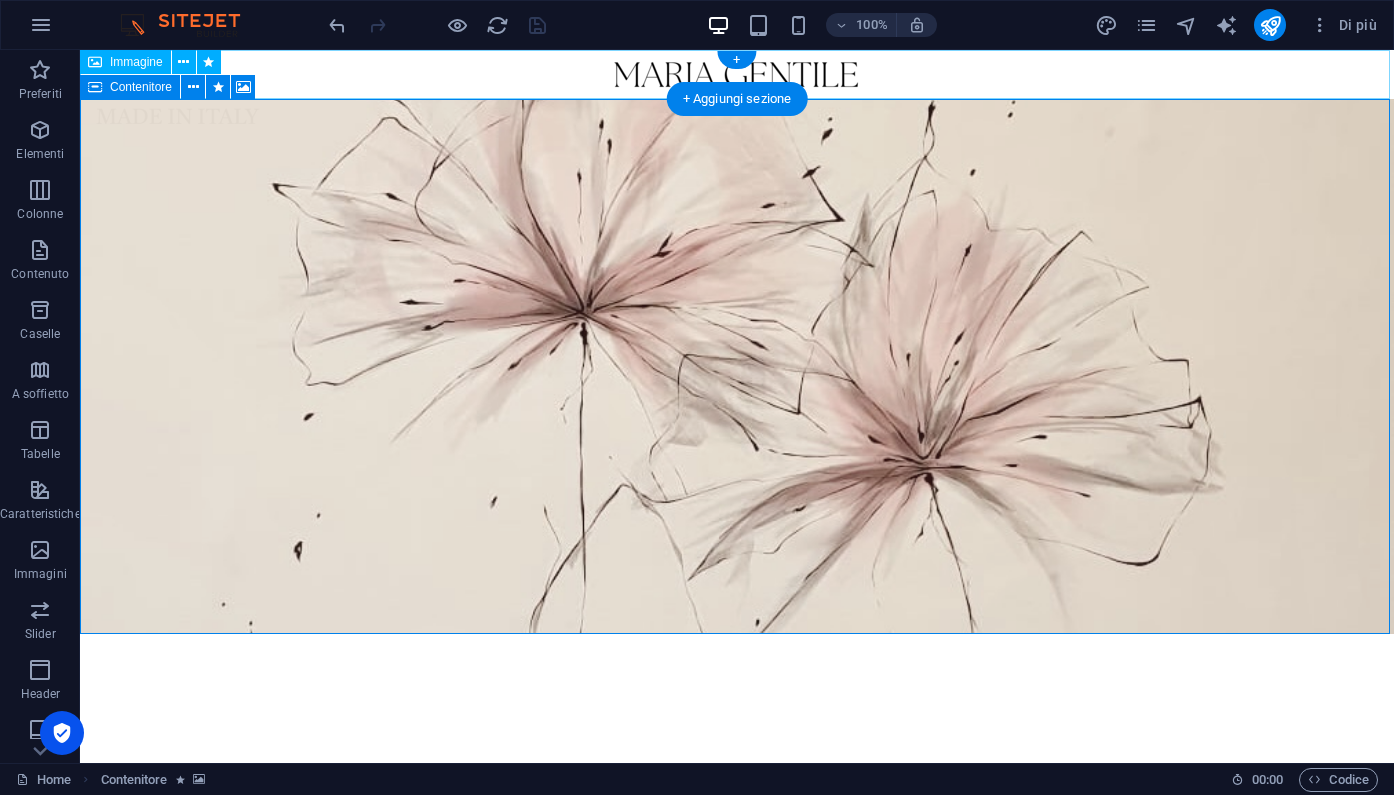 click at bounding box center [95, 87] 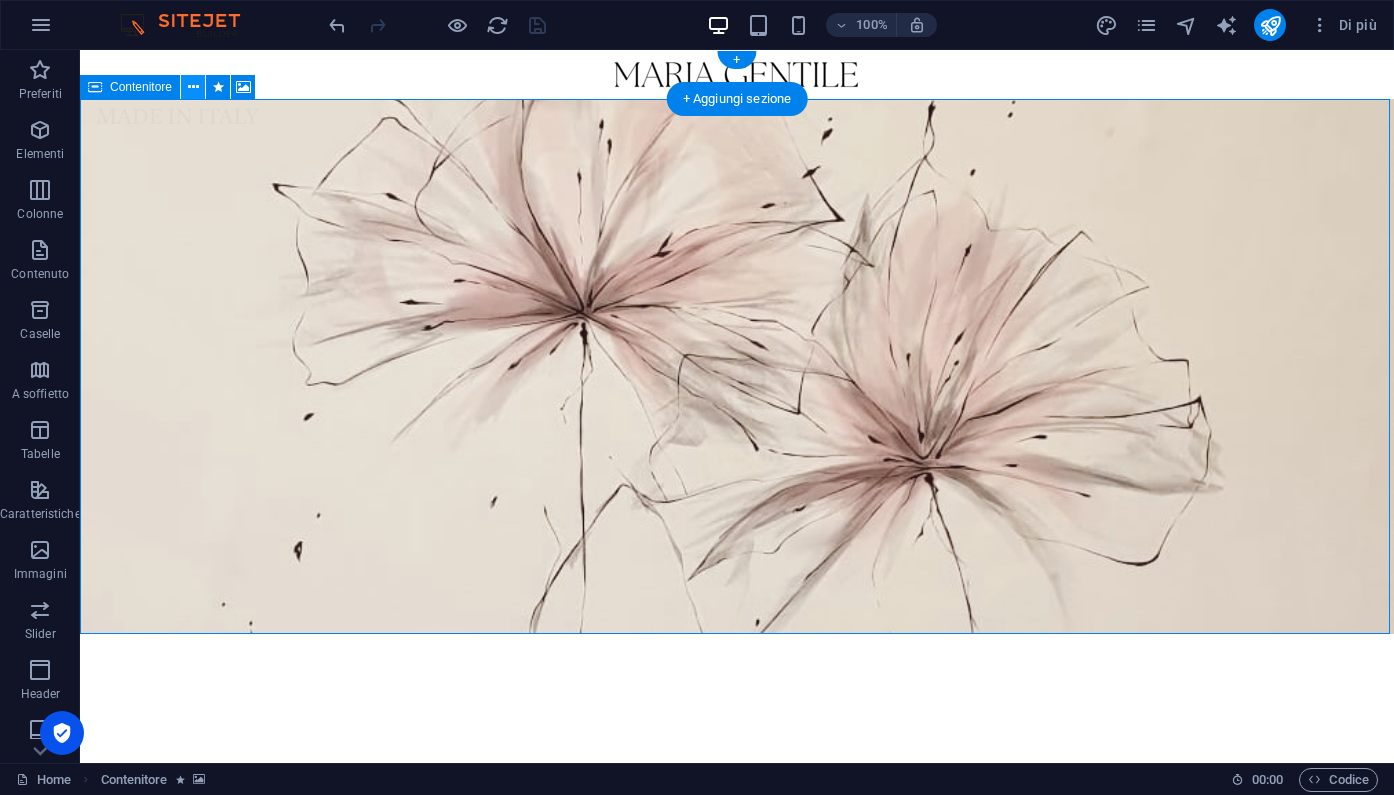 click at bounding box center [193, 87] 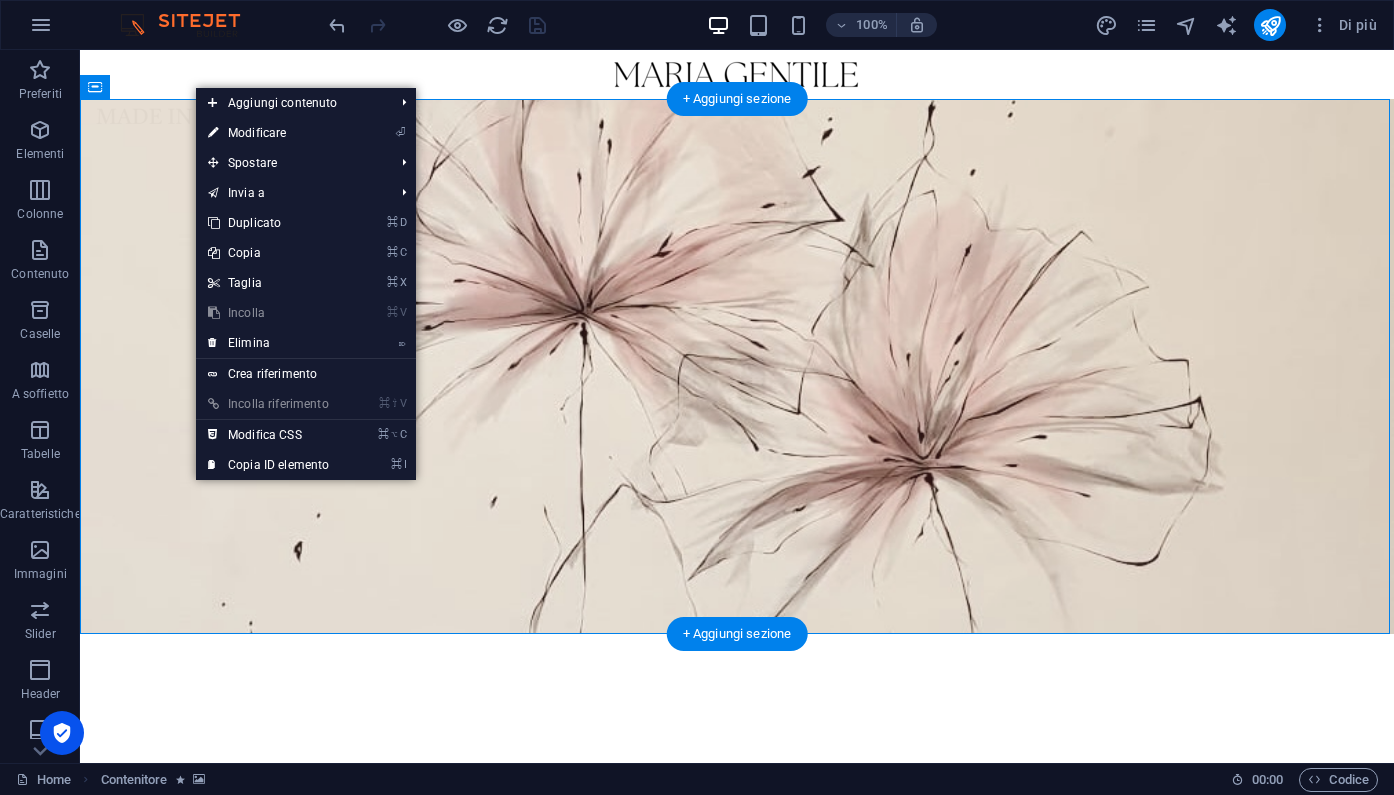 click at bounding box center [737, 366] 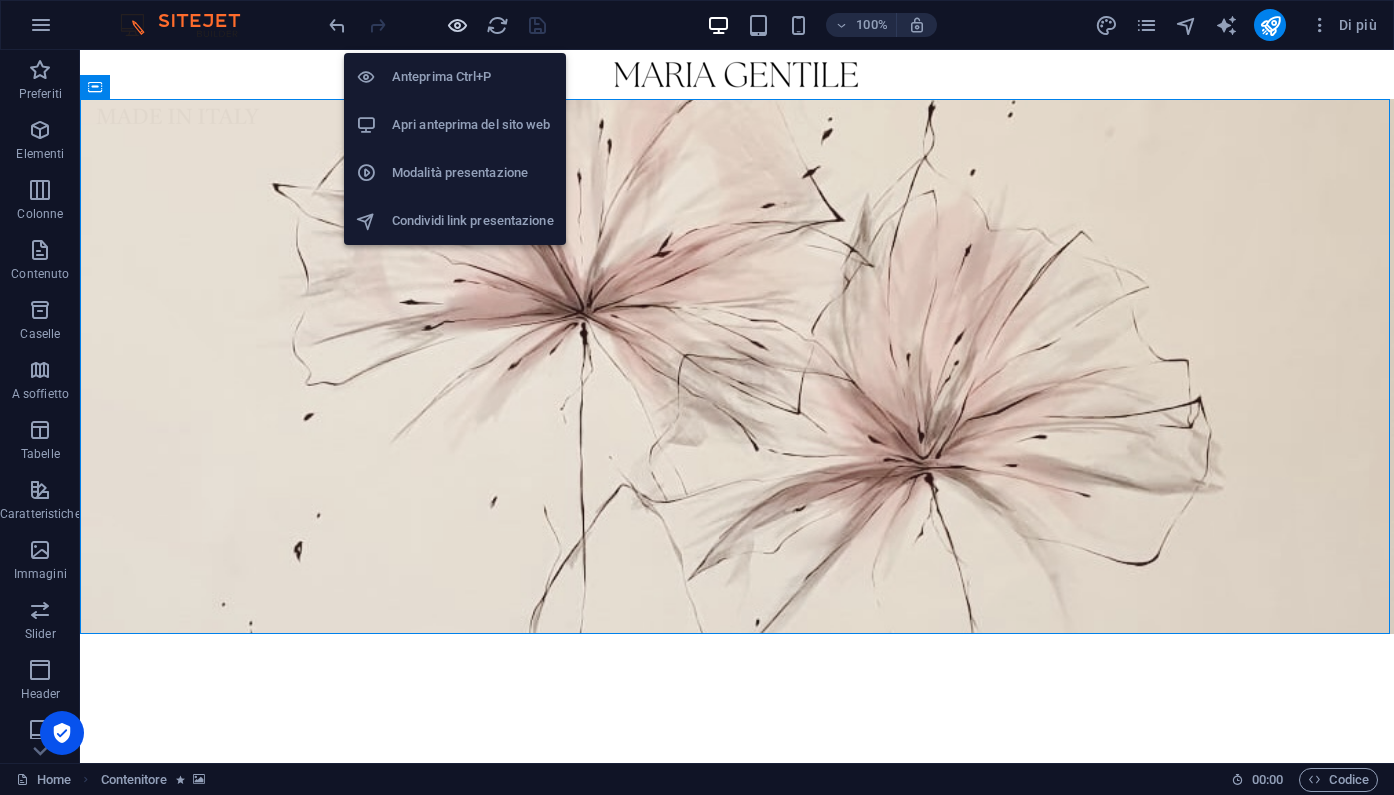 click at bounding box center [457, 25] 